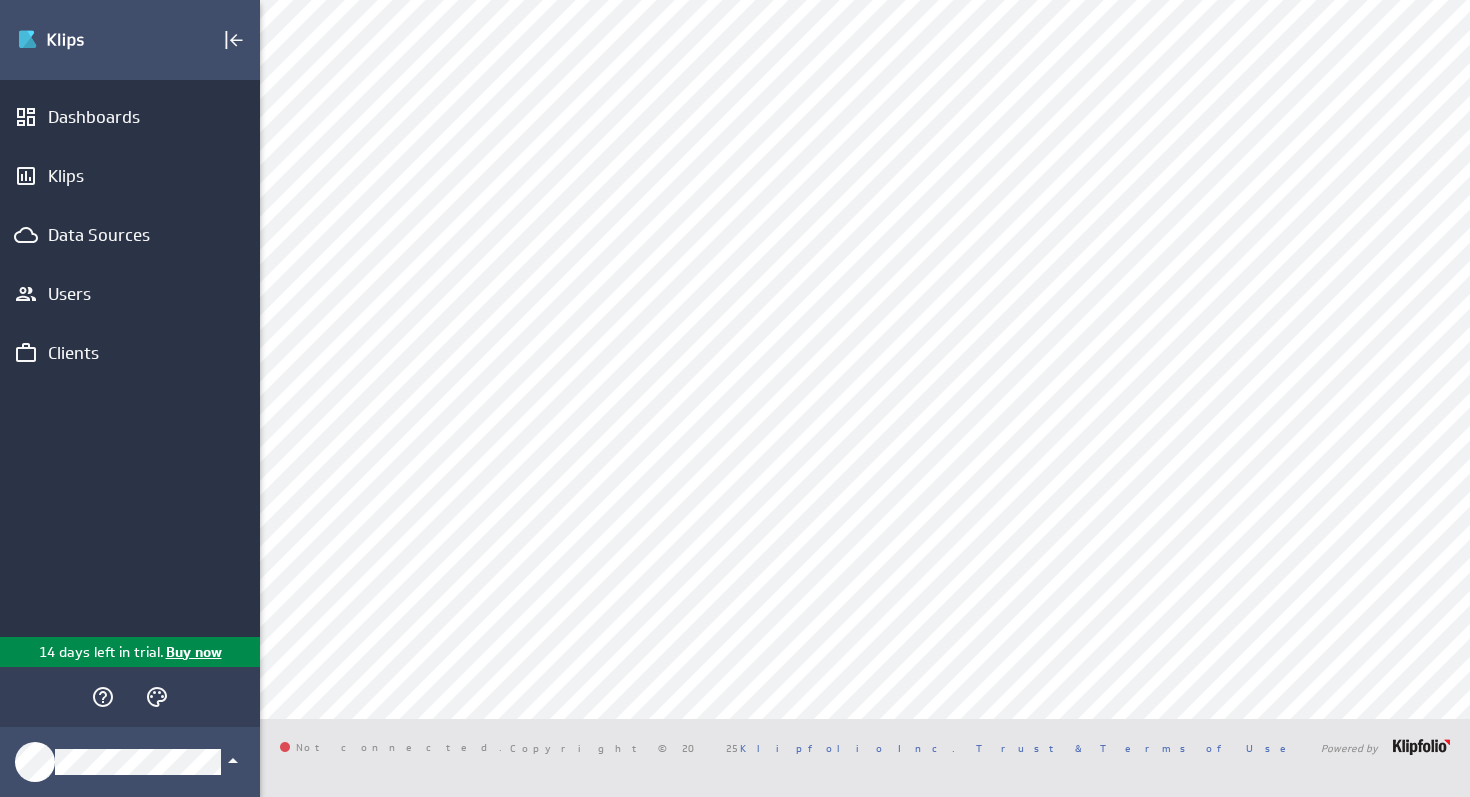 scroll, scrollTop: 0, scrollLeft: 0, axis: both 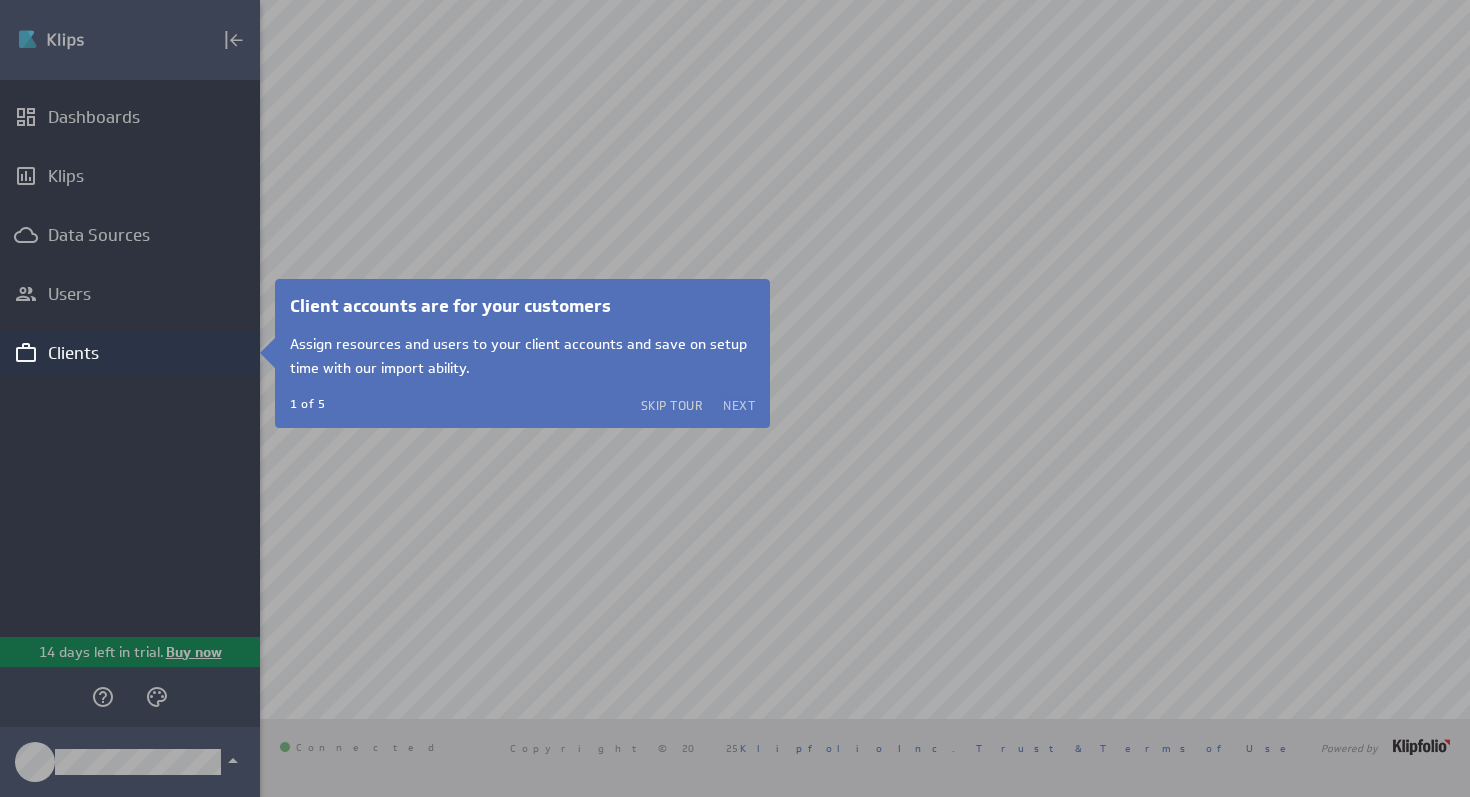 click on "Next" at bounding box center (739, 405) 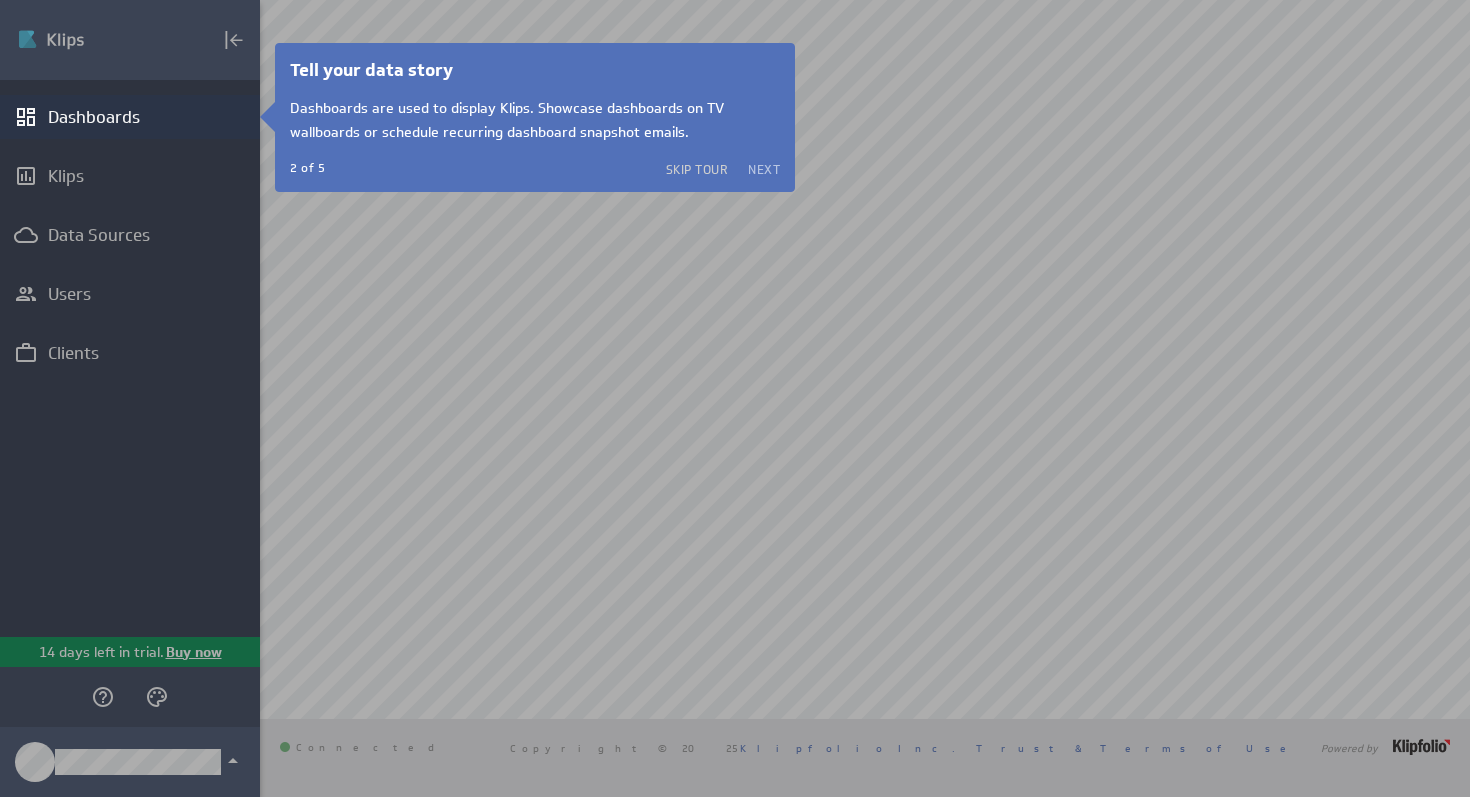 click on "Next" at bounding box center (764, 169) 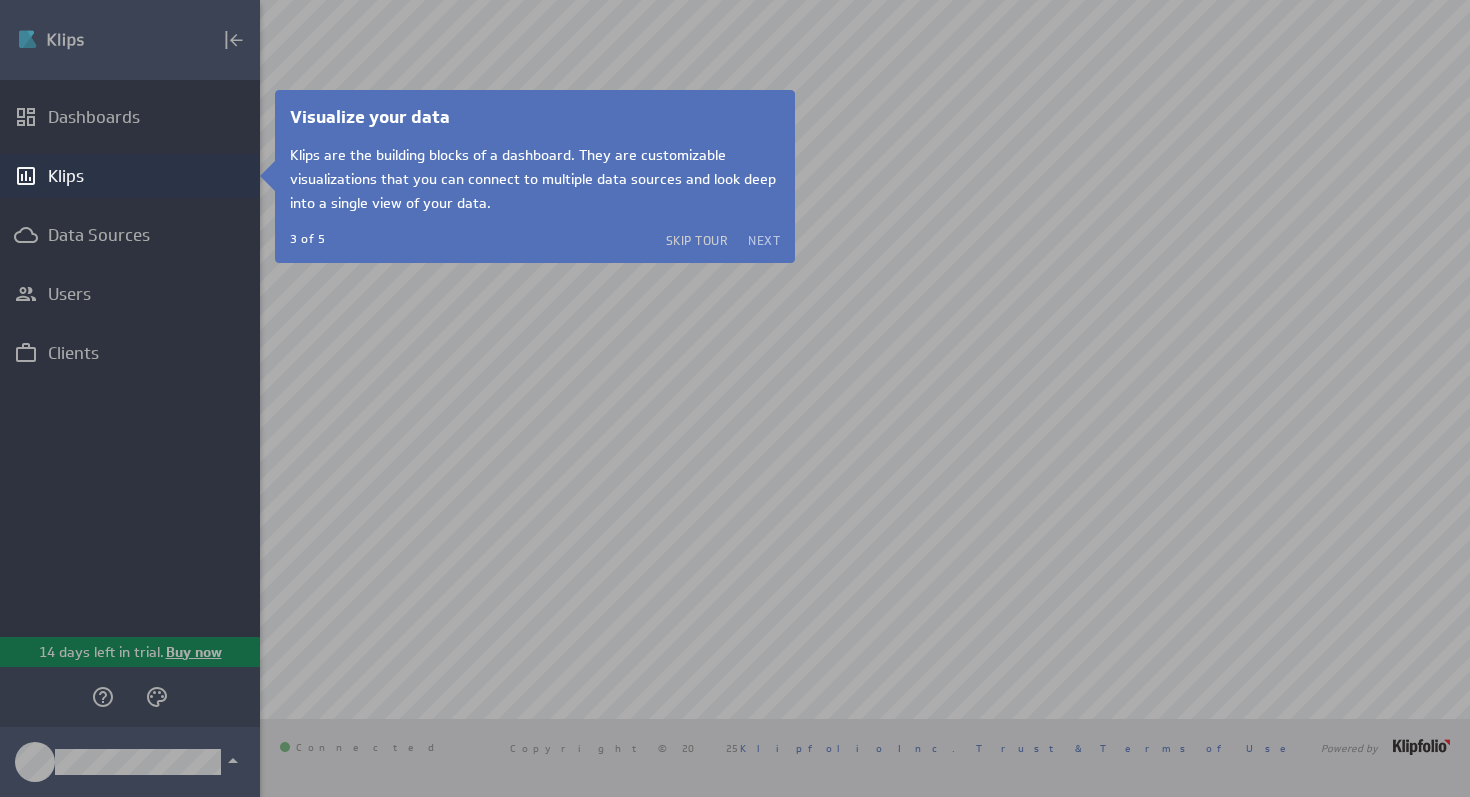 click on "Next" at bounding box center (764, 240) 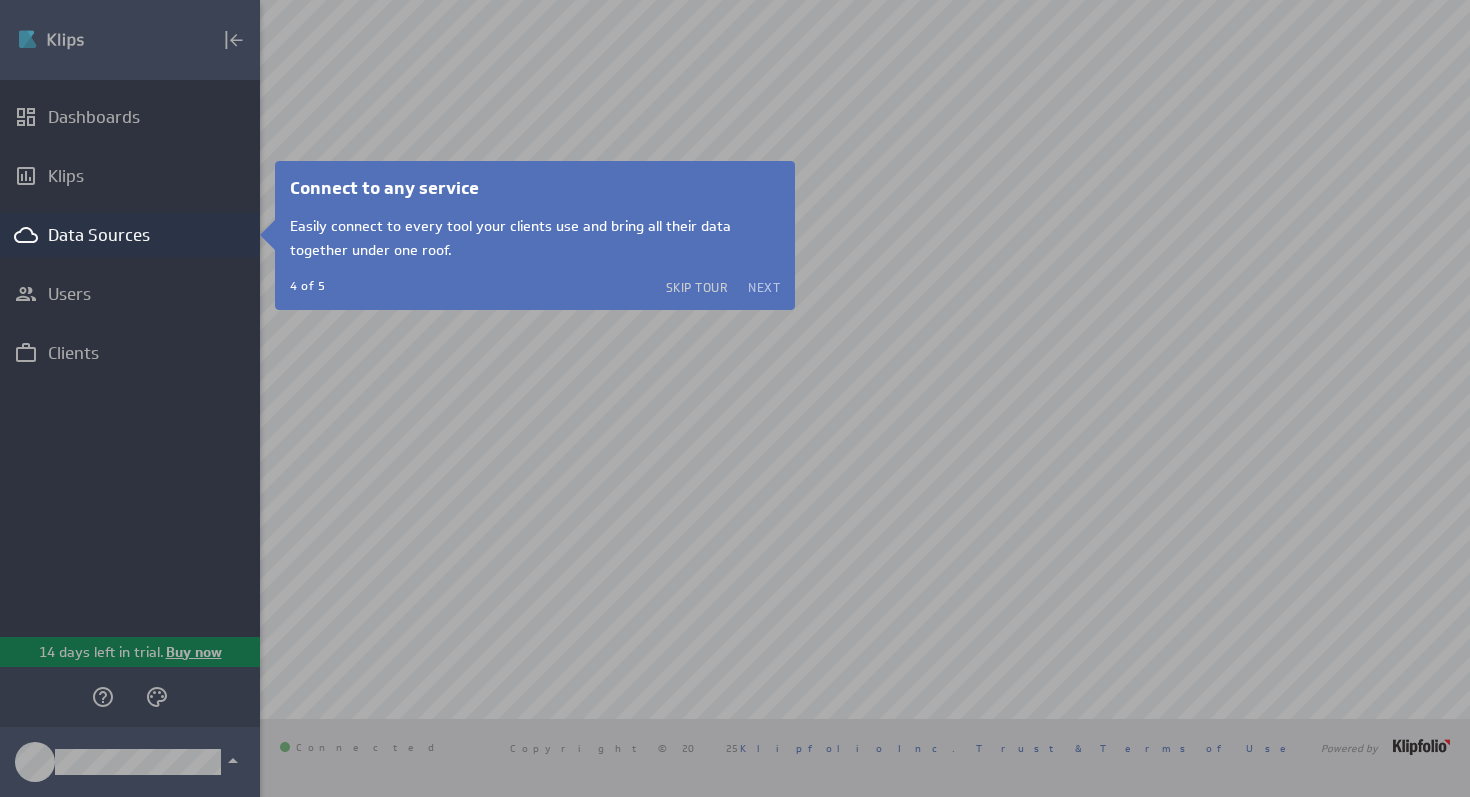 click on "Next" at bounding box center [764, 287] 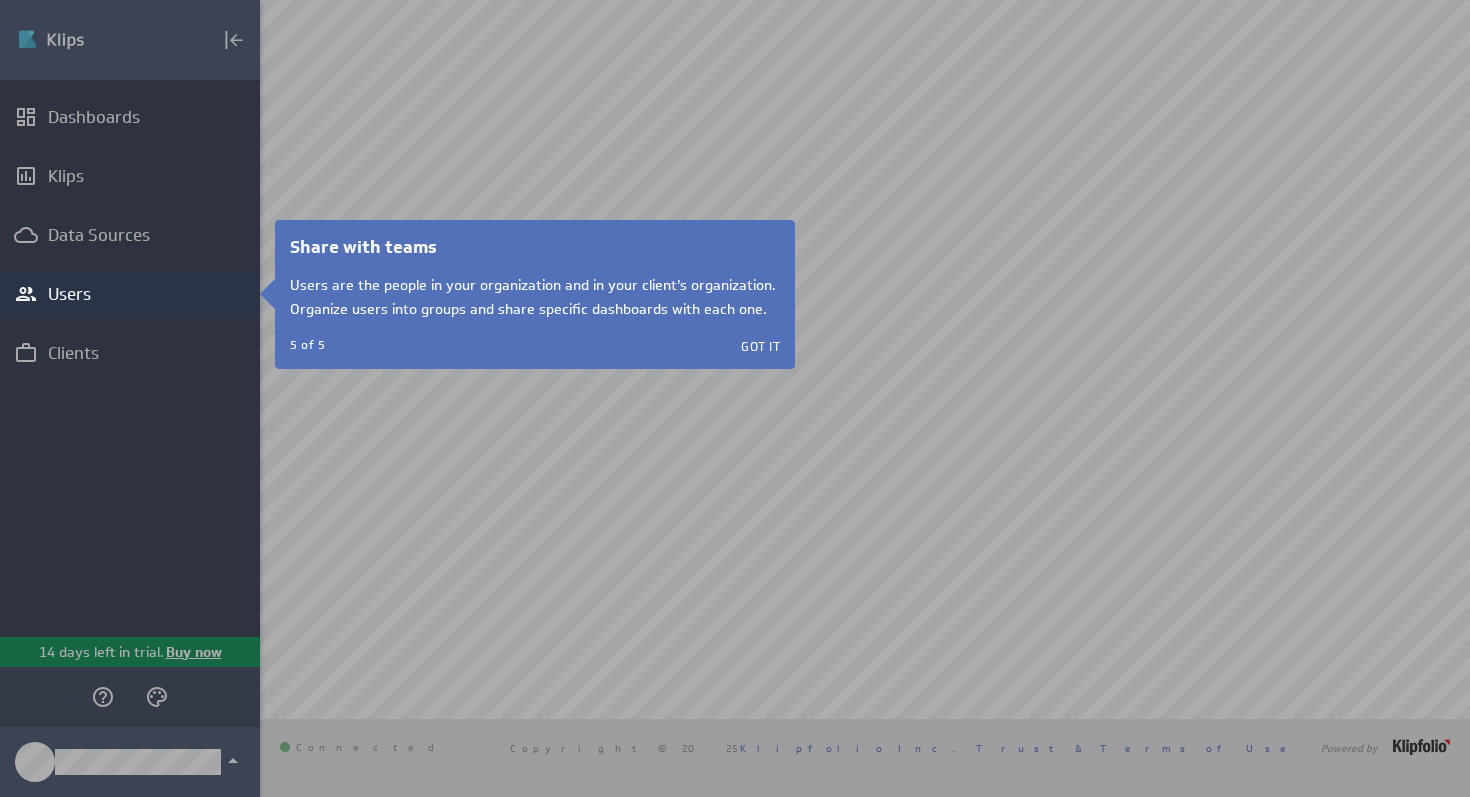 click on "Share with teams
Users are the people in your organization and in your client’s organization. Organize users into groups and share specific dashboards with each one.
5 of 5
Got it
×" at bounding box center (535, 294) 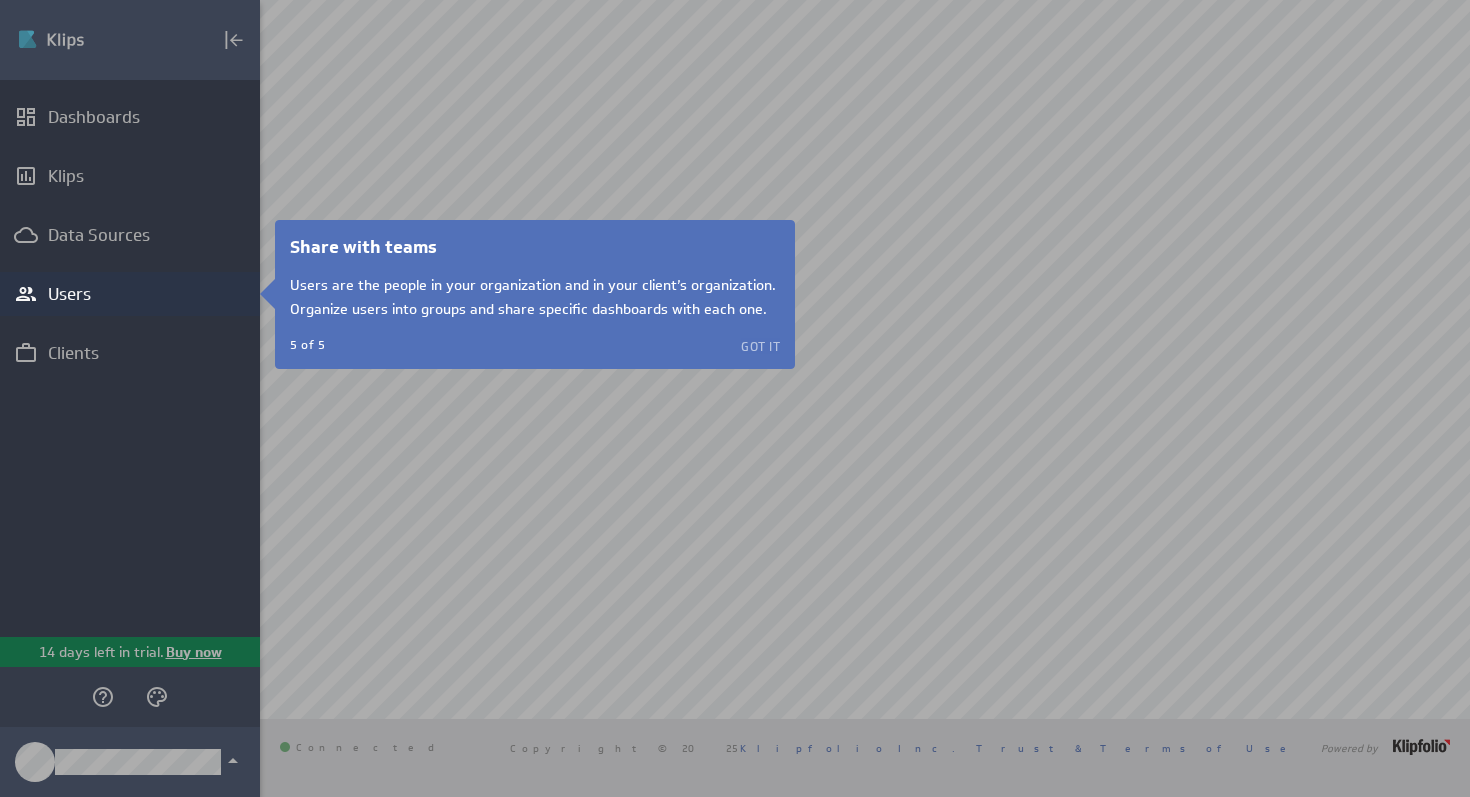 click on "Got it" at bounding box center (760, 346) 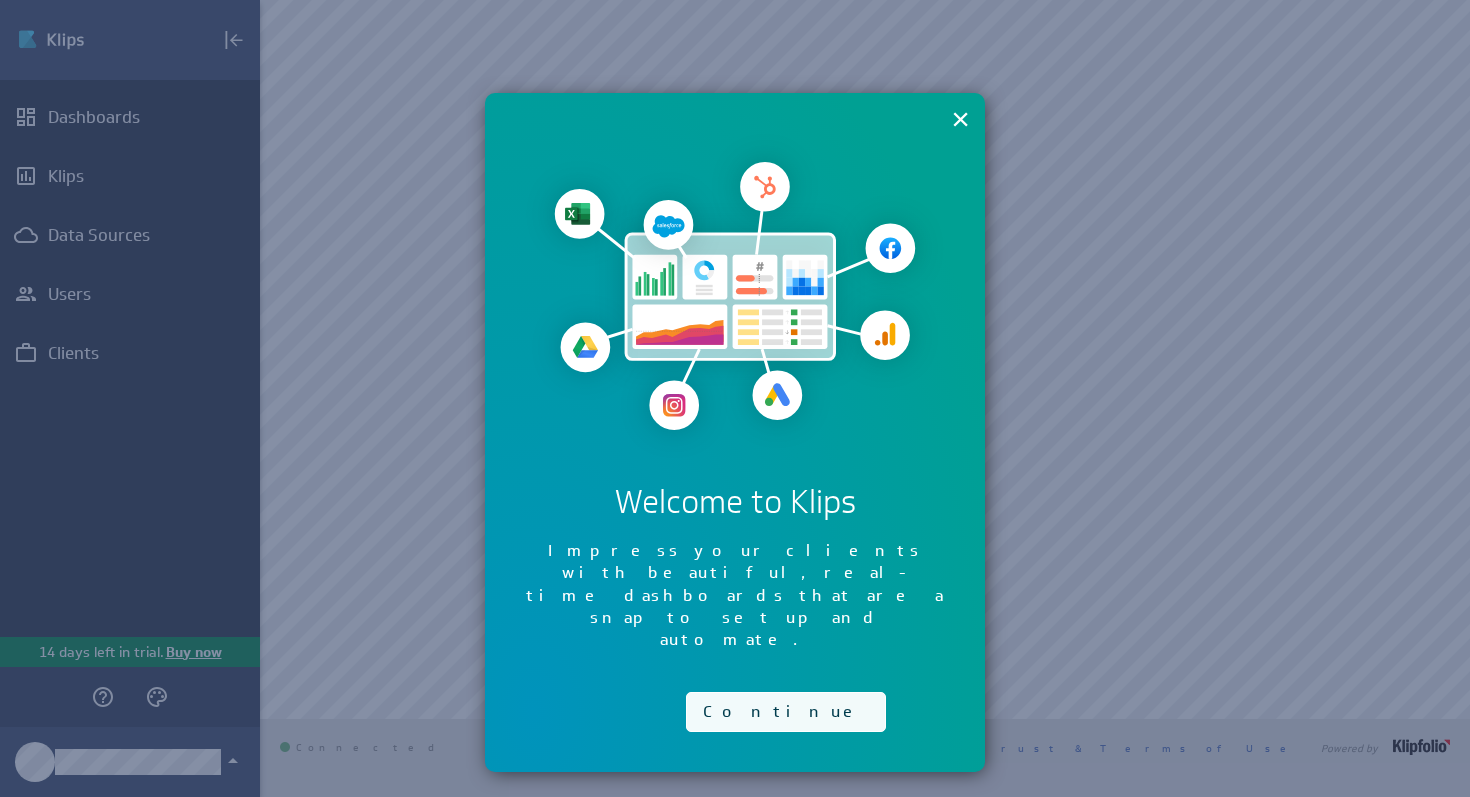 click on "Continue" at bounding box center [786, 712] 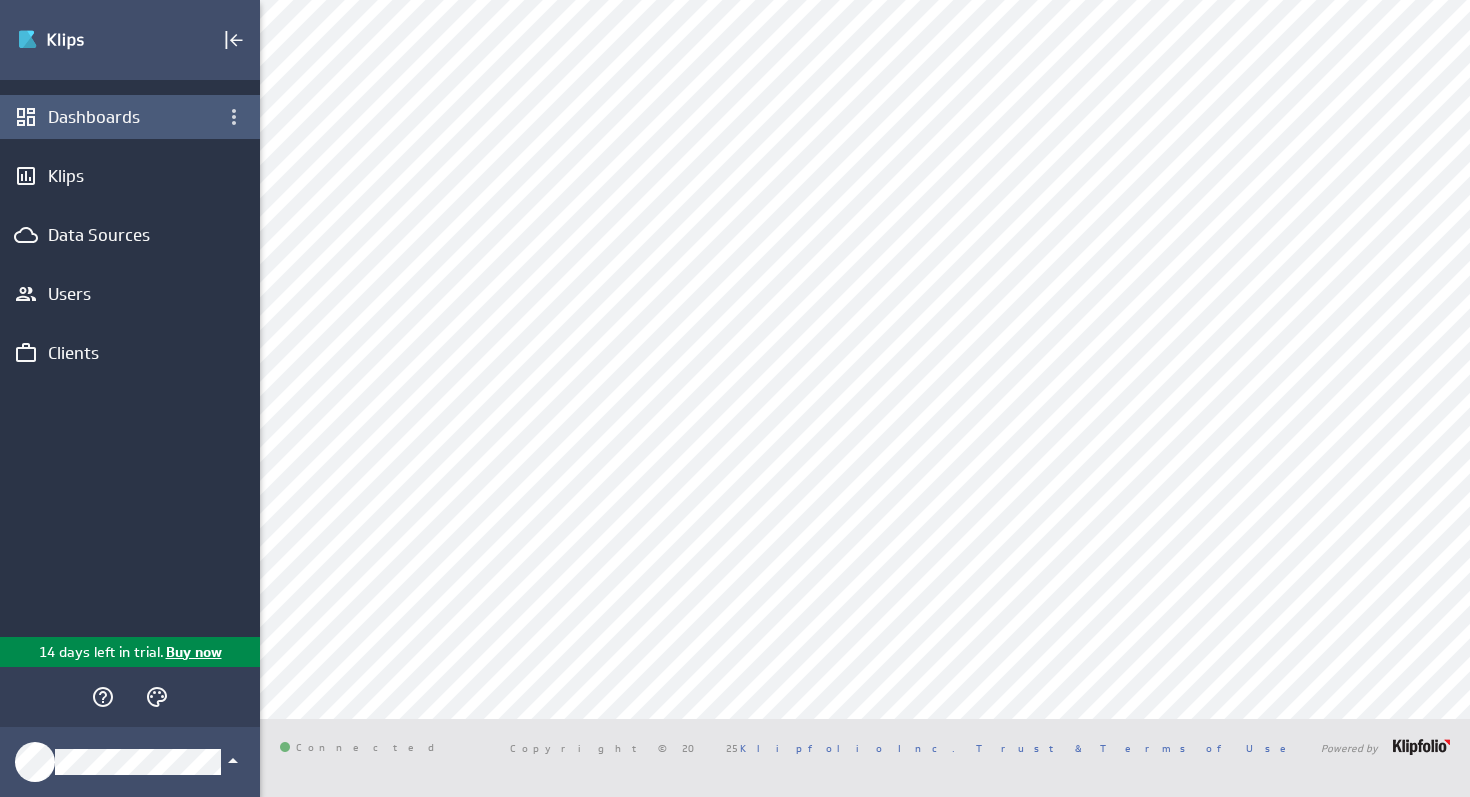 click on "Dashboards" at bounding box center (130, 117) 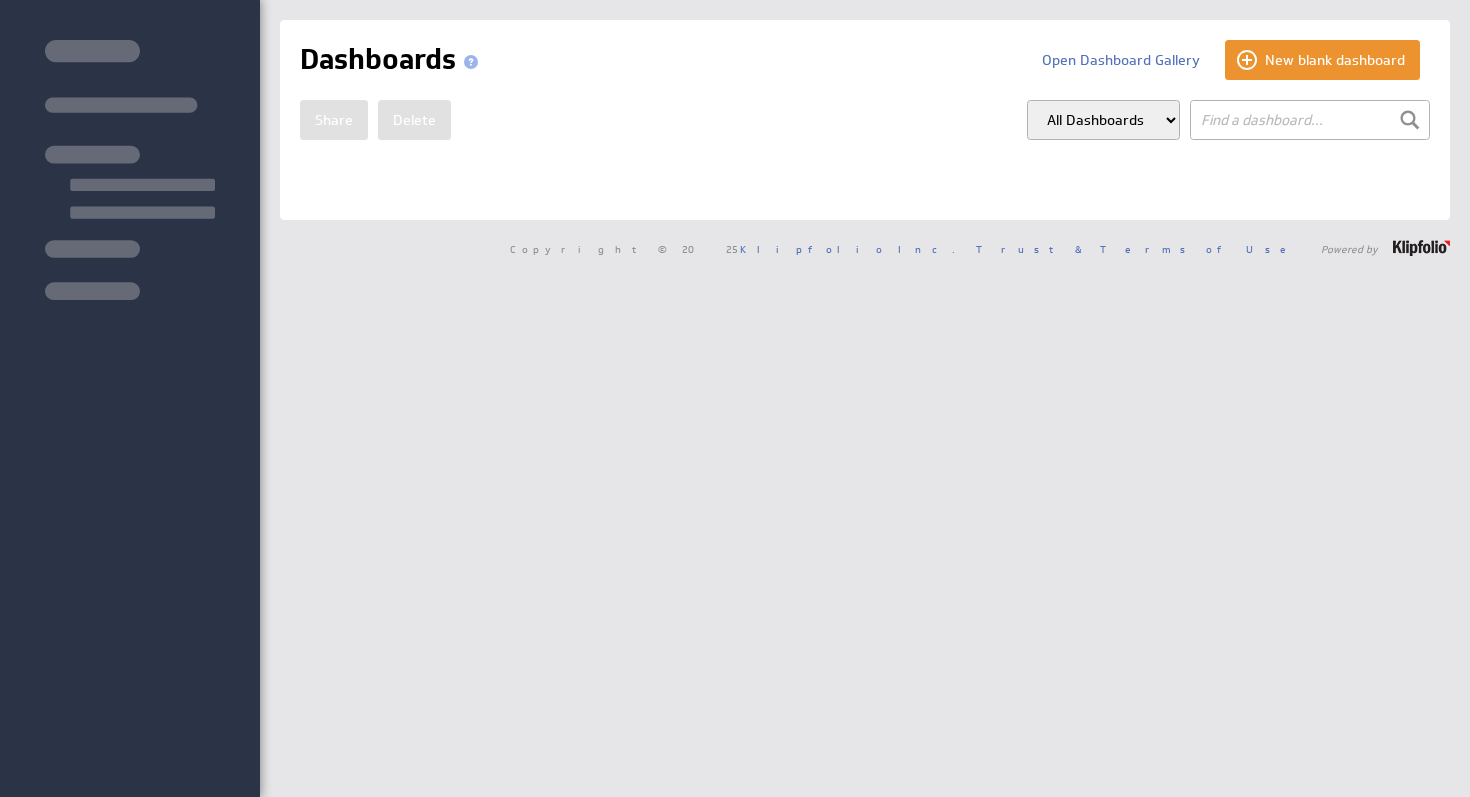 scroll, scrollTop: 0, scrollLeft: 0, axis: both 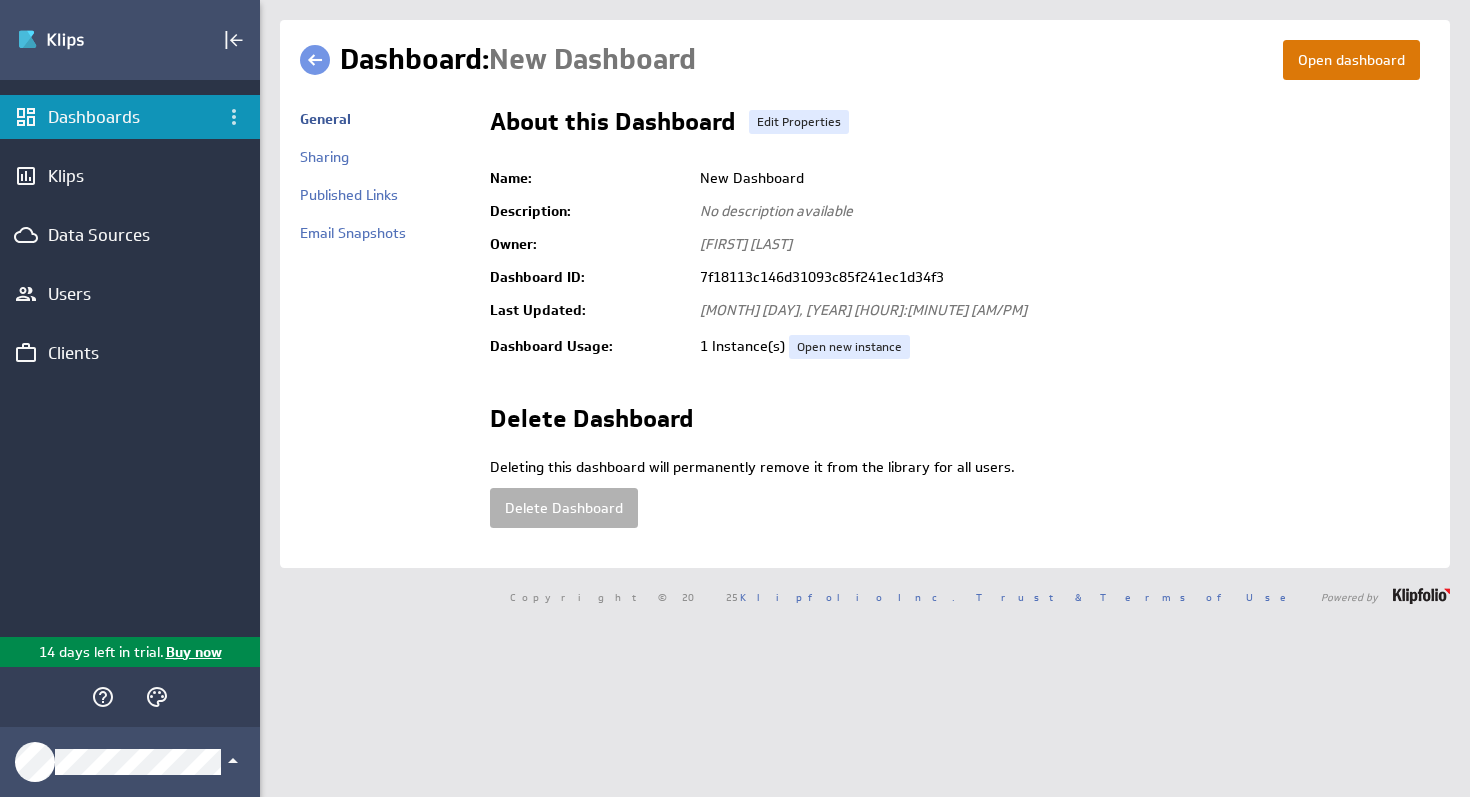 click on "Open dashboard" at bounding box center (1351, 60) 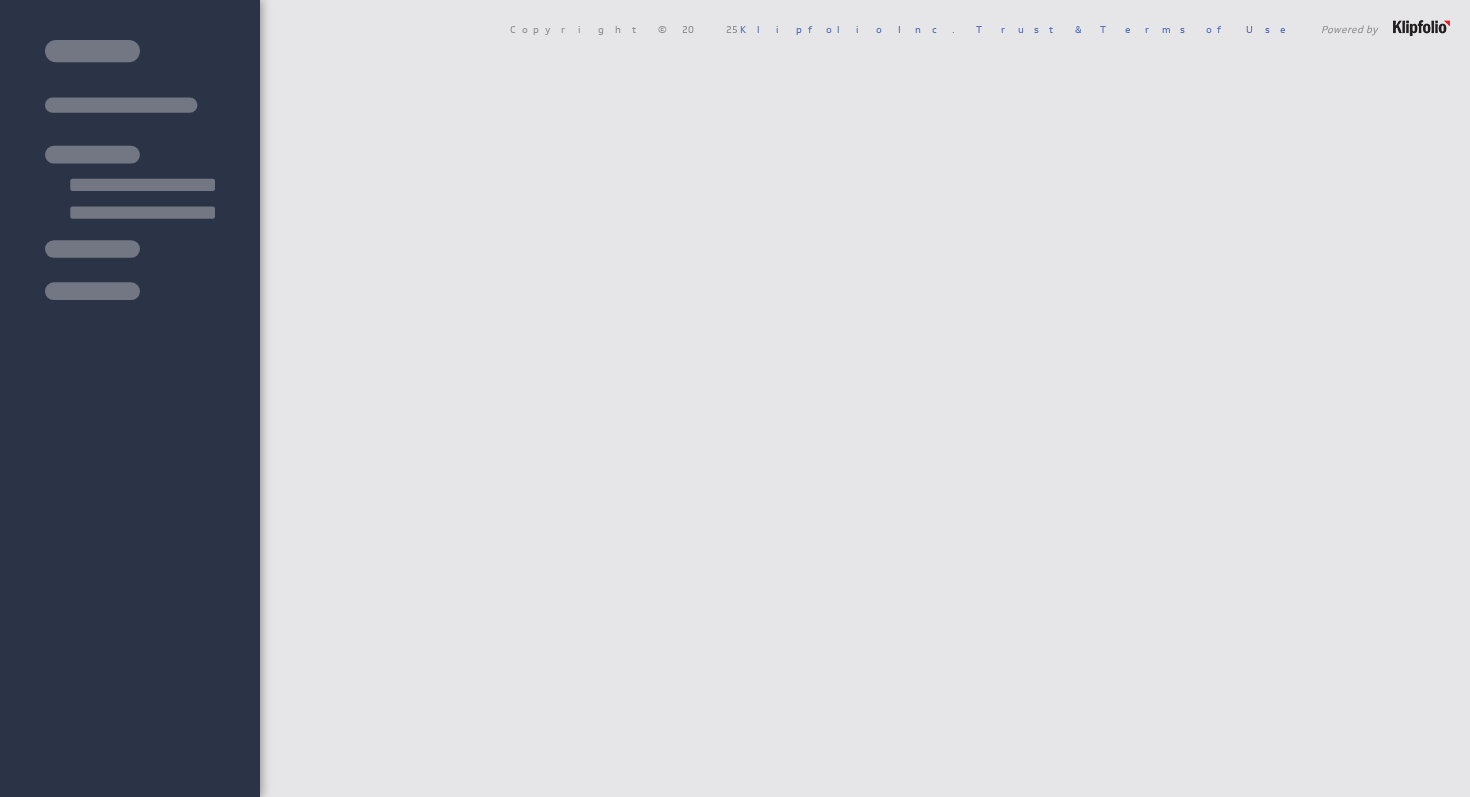 scroll, scrollTop: 0, scrollLeft: 0, axis: both 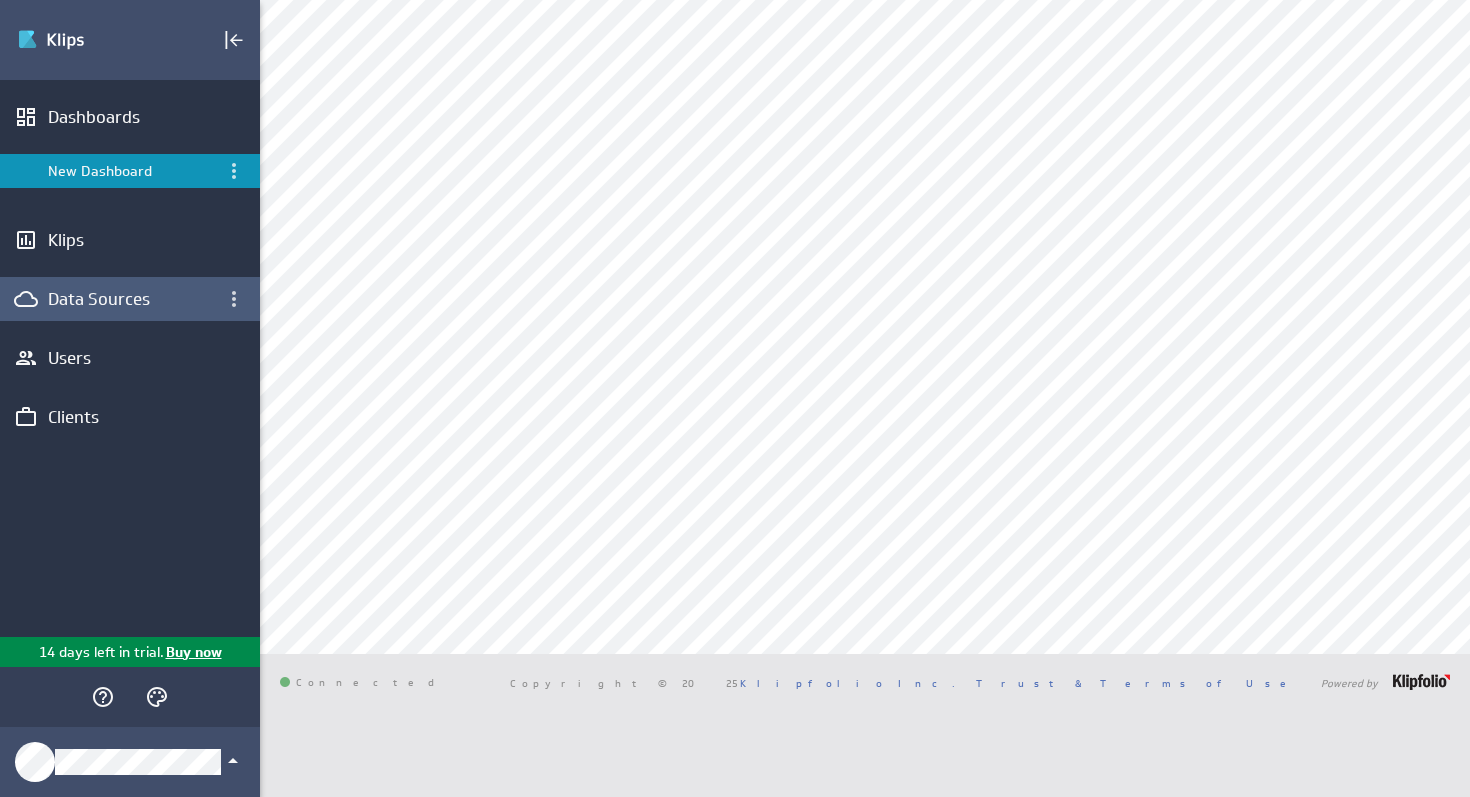 click on "Data Sources" at bounding box center [130, 299] 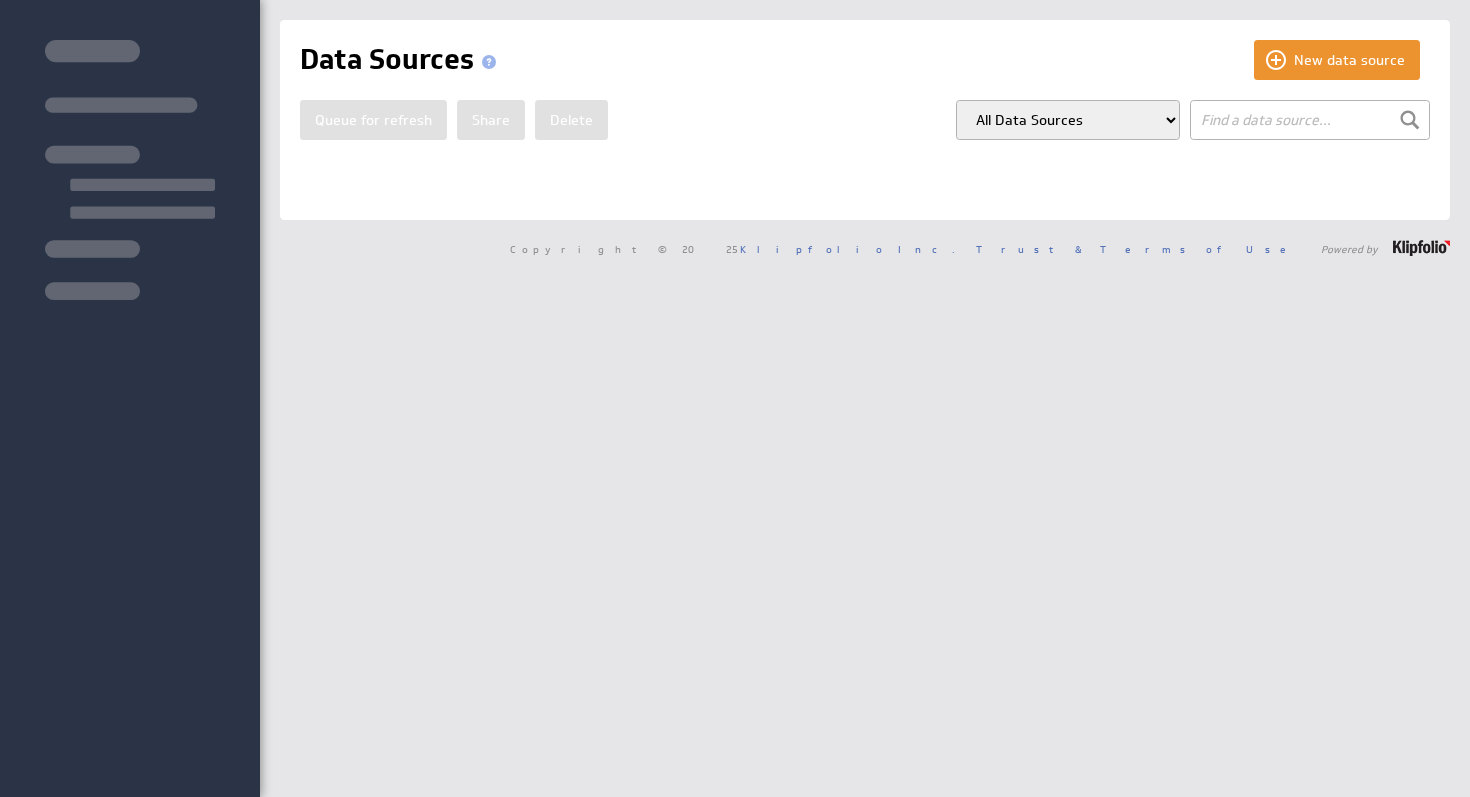 scroll, scrollTop: 0, scrollLeft: 0, axis: both 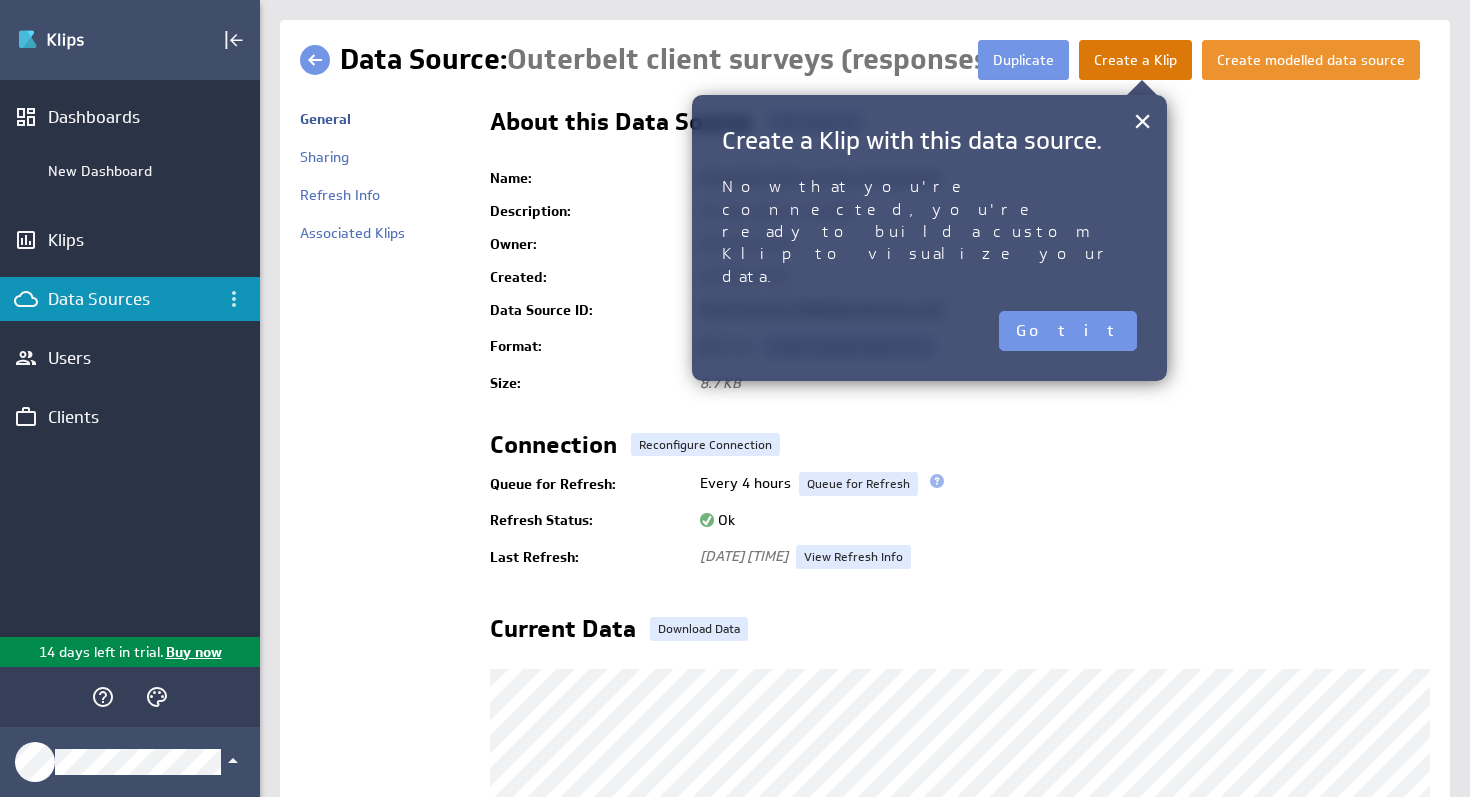 click on "Create a Klip" at bounding box center (1135, 60) 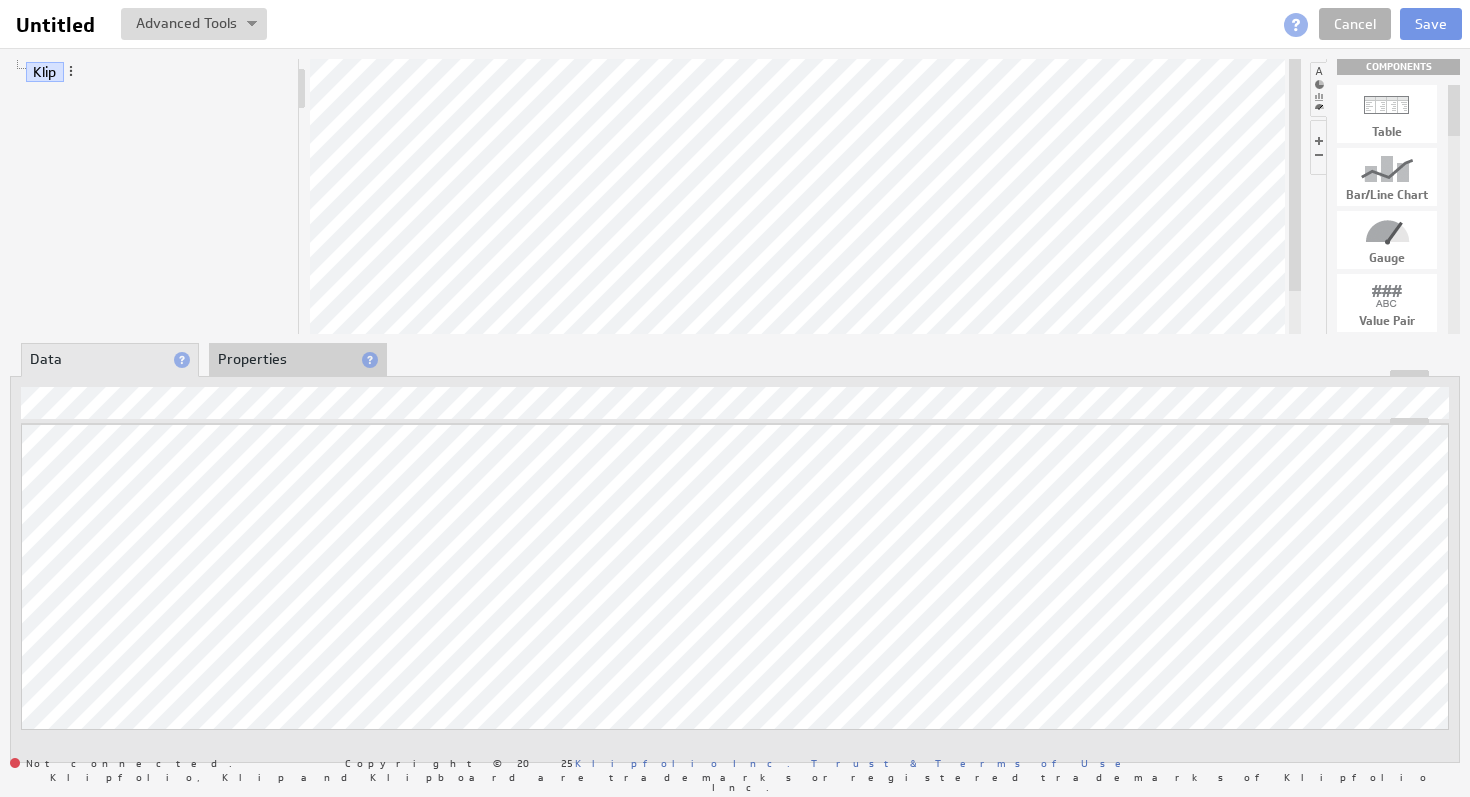 scroll, scrollTop: 0, scrollLeft: 0, axis: both 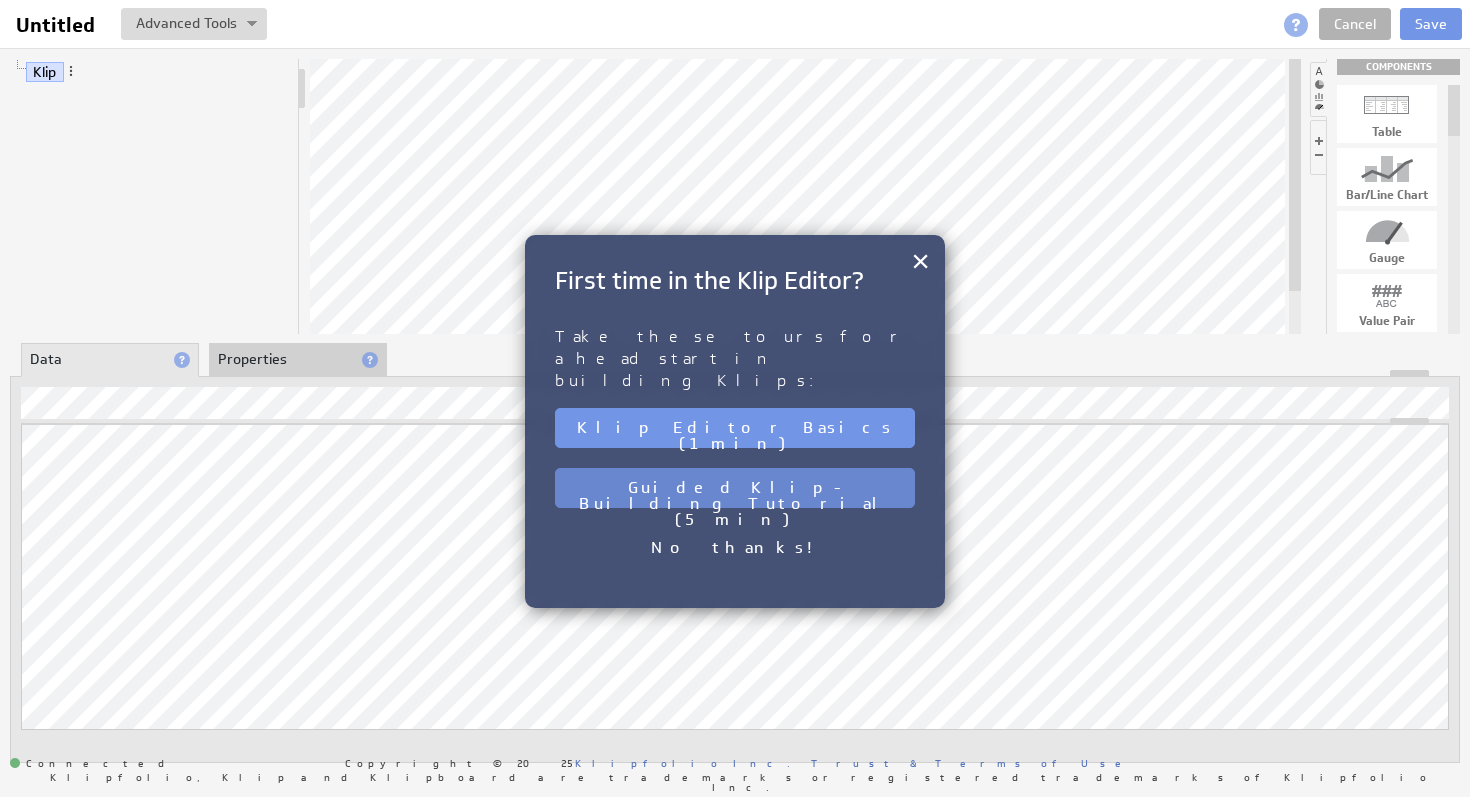 click on "Guided Klip-Building Tutorial (5 min)" at bounding box center [735, 488] 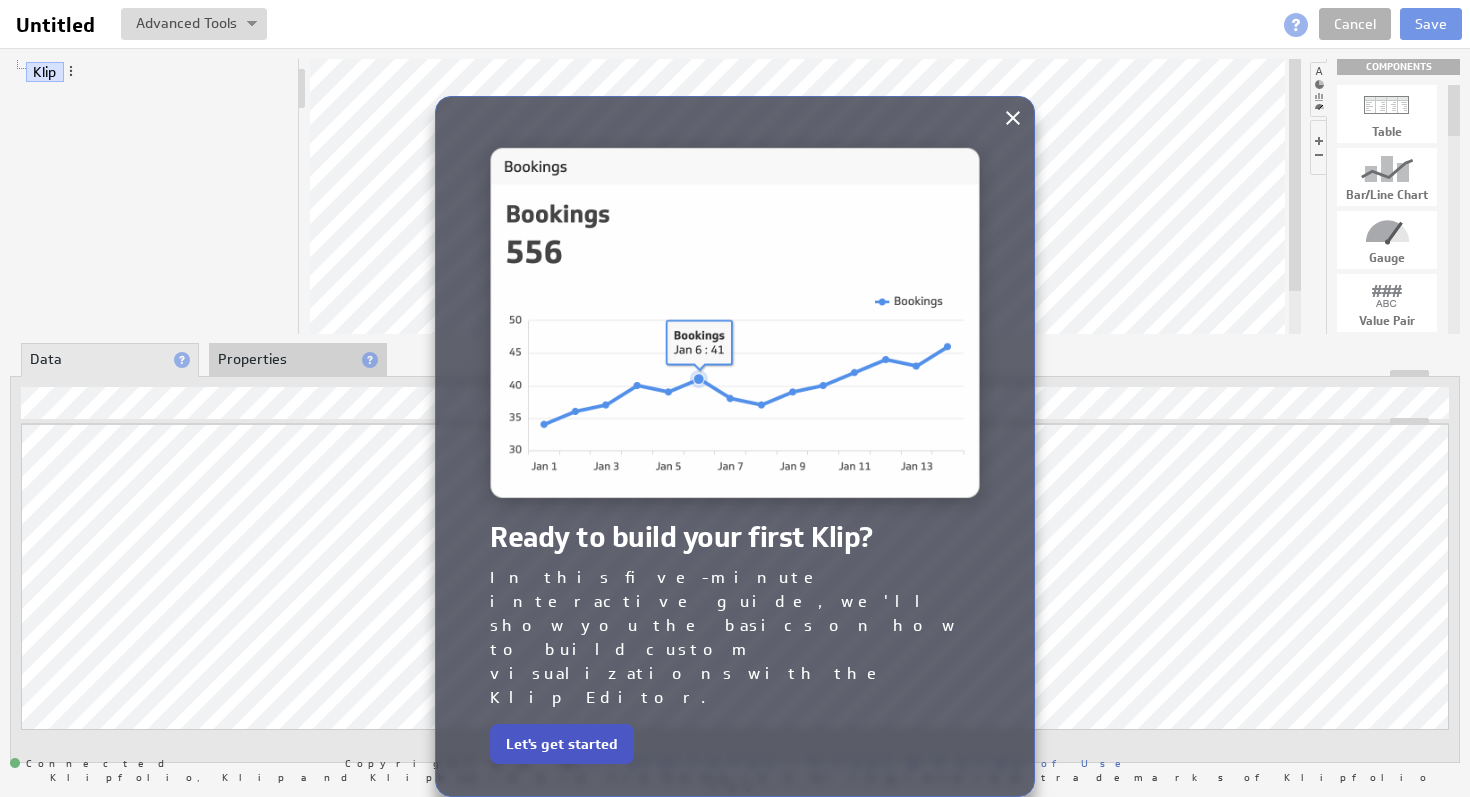 click on "Let's get started" at bounding box center (562, 744) 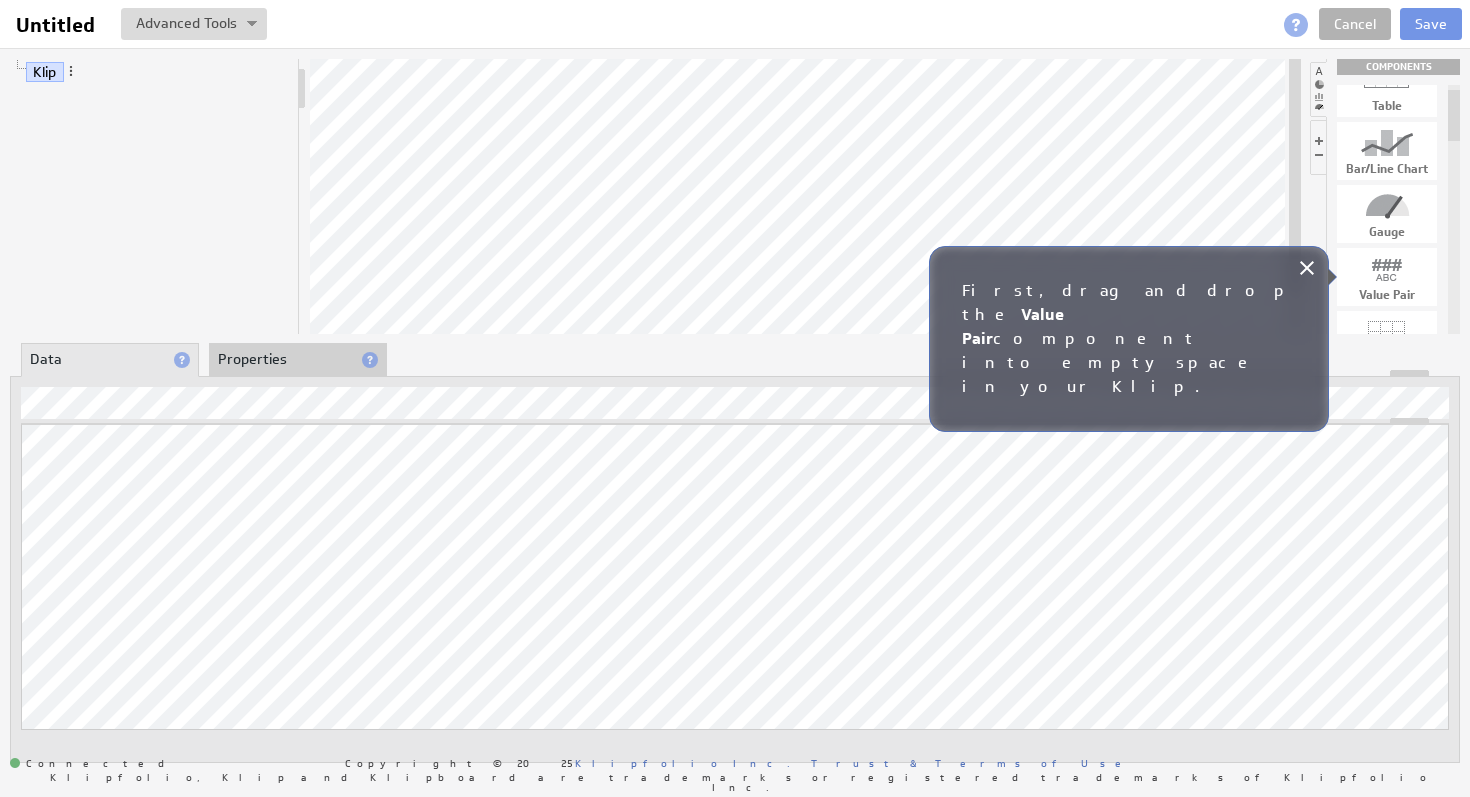 click at bounding box center (1387, 269) 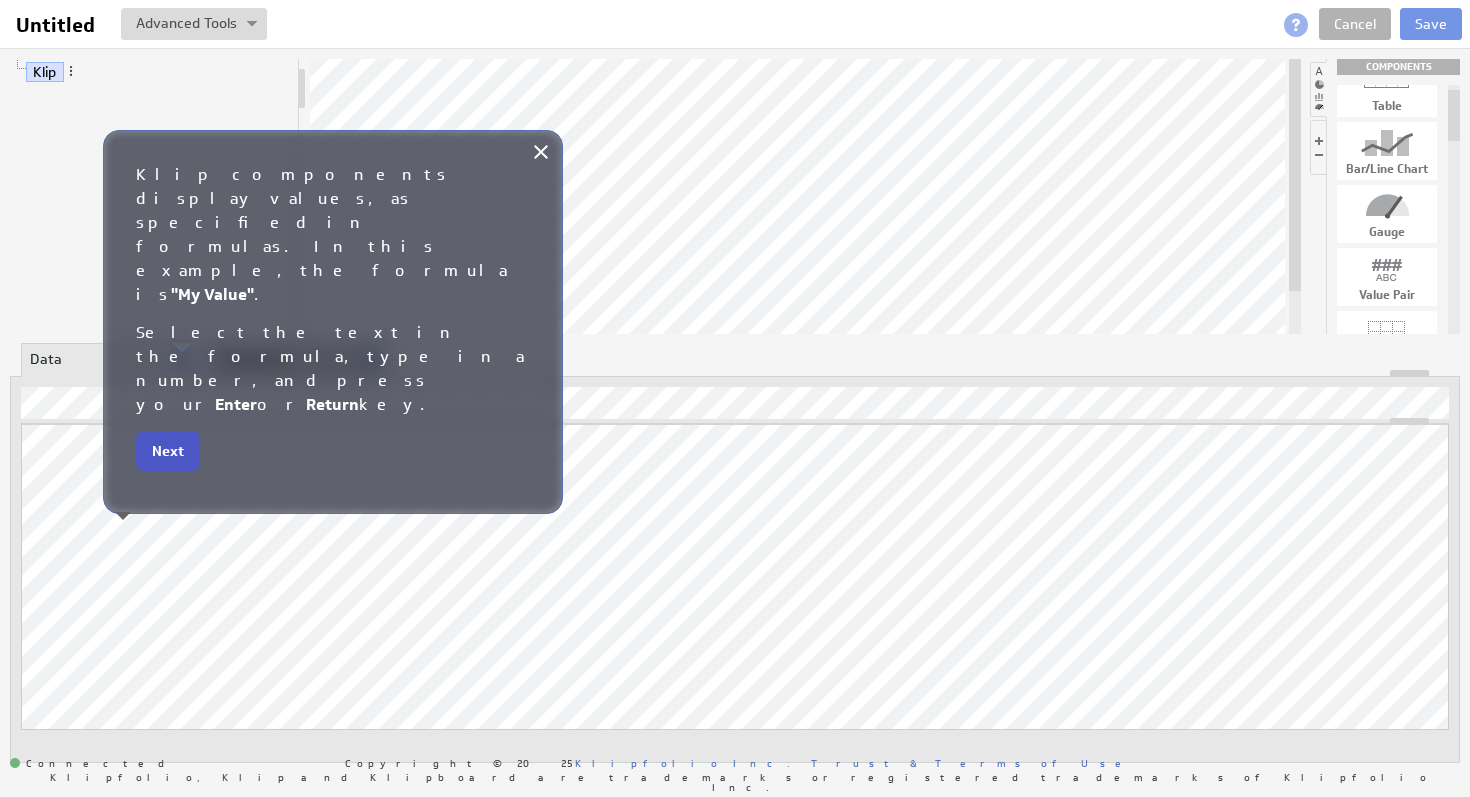 click on "Next" at bounding box center (168, 451) 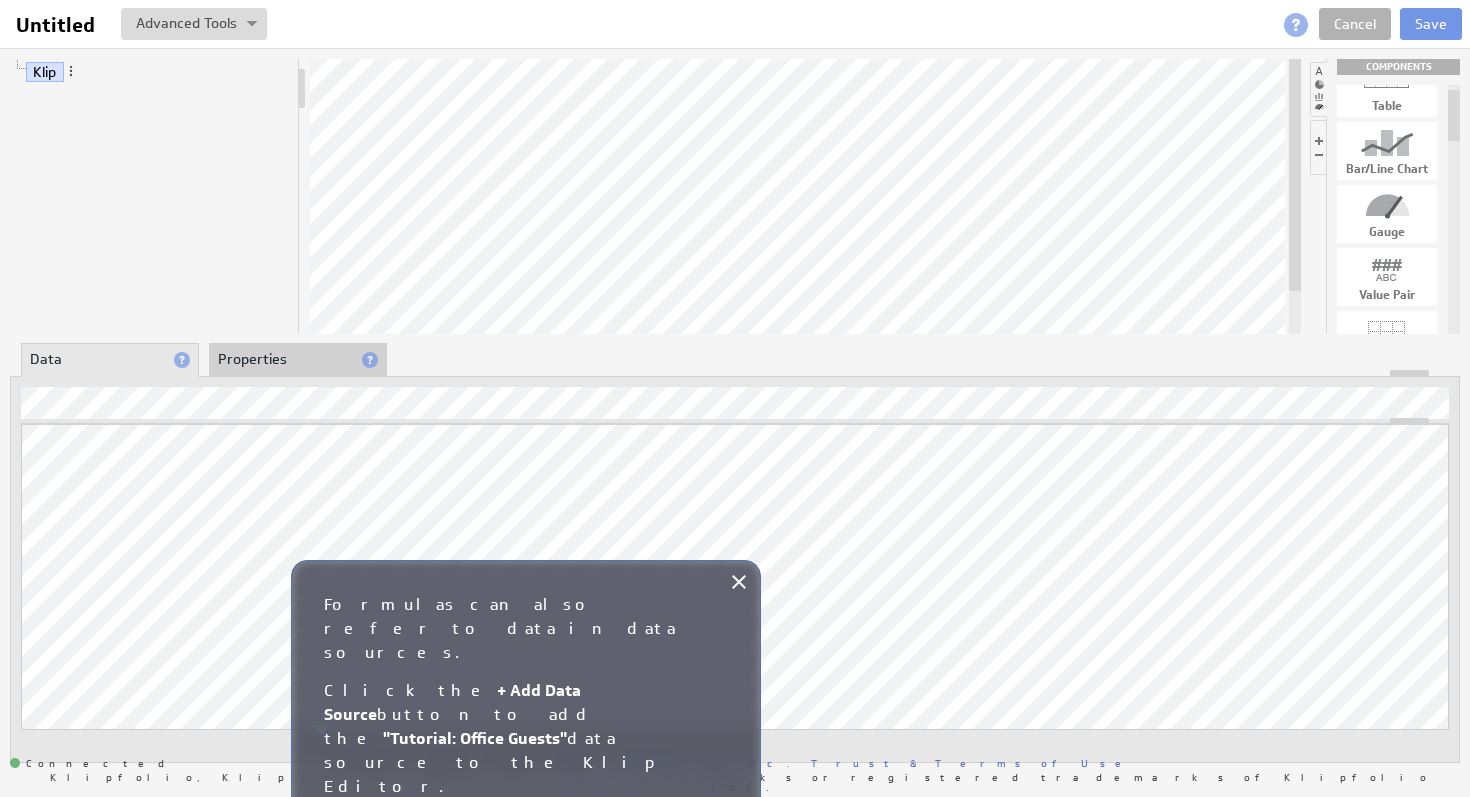 click on ""Tutorial: Office Guests"" at bounding box center [475, 738] 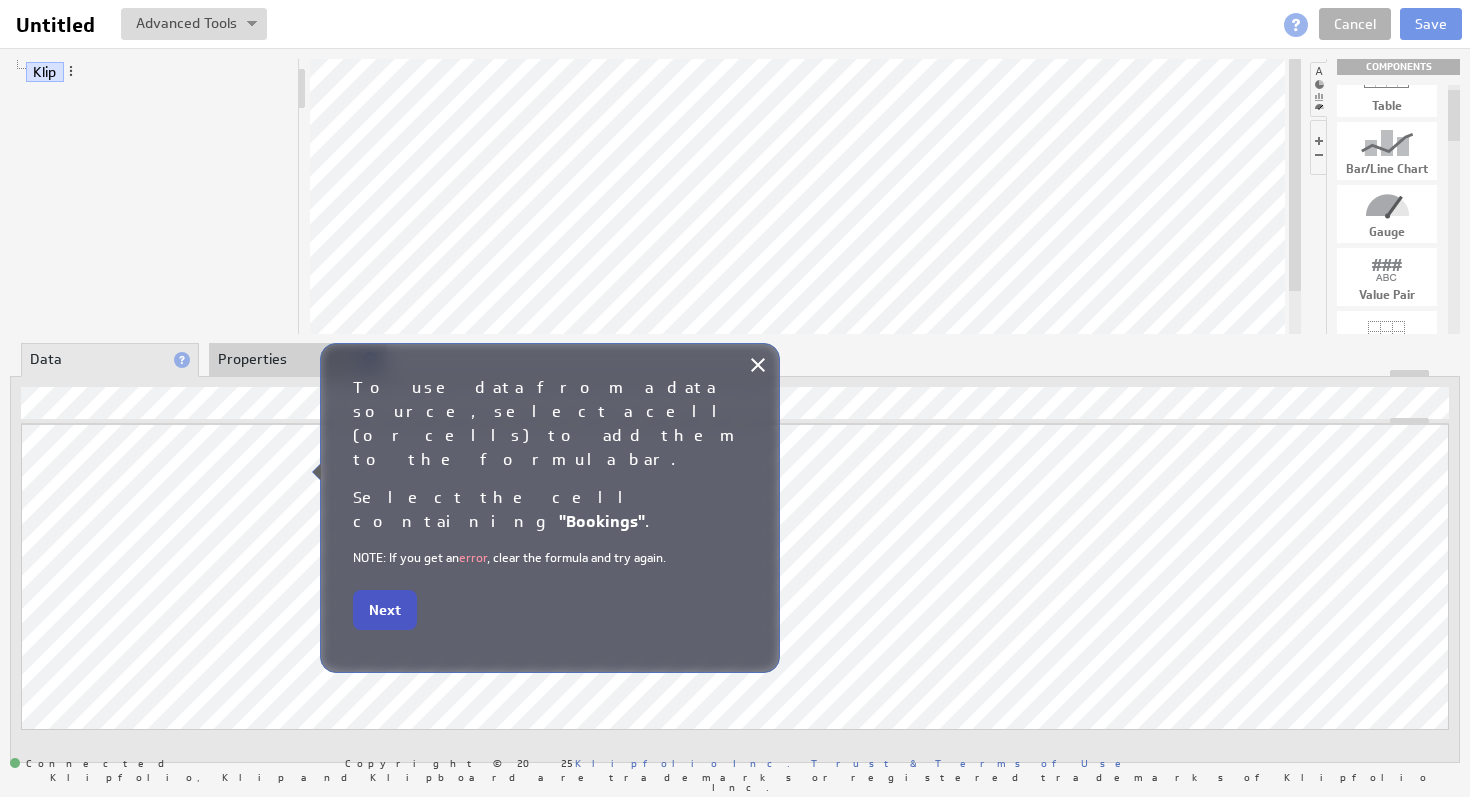 click on "Next" at bounding box center (385, 610) 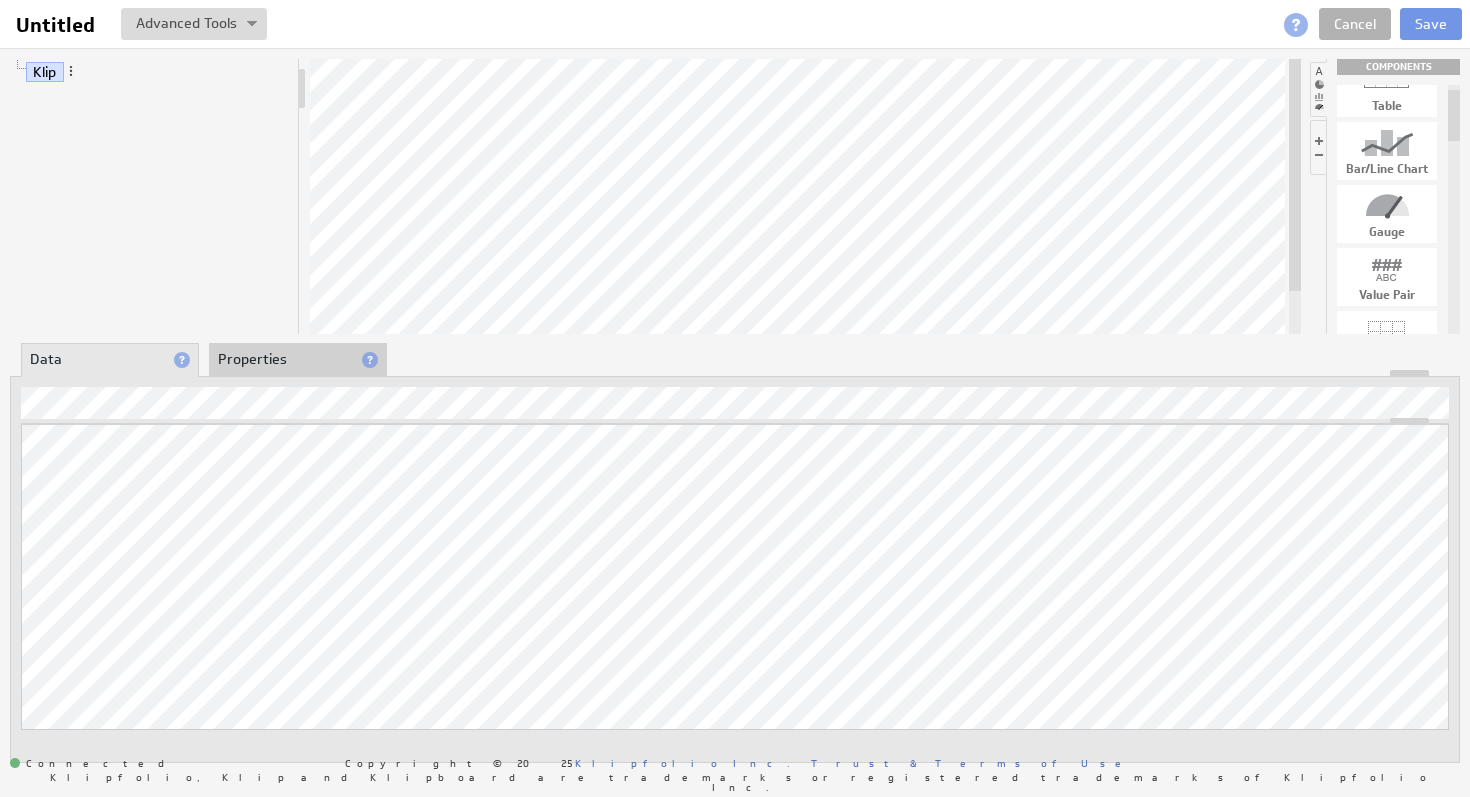 click on "Klip
COMPONENTS Table Bar/Line Chart Gauge Value Pair Layout Grid Separator Label Image User Input Control Button Sparkline Pie Chart Pictograph Funnel Chart Scatter/Bubble Chart Map News Inline Frame HTML Template
CONTROLS There are no controls for the currently selected component.
About
Data
Properties
Layout Drill Down" at bounding box center [735, 410] 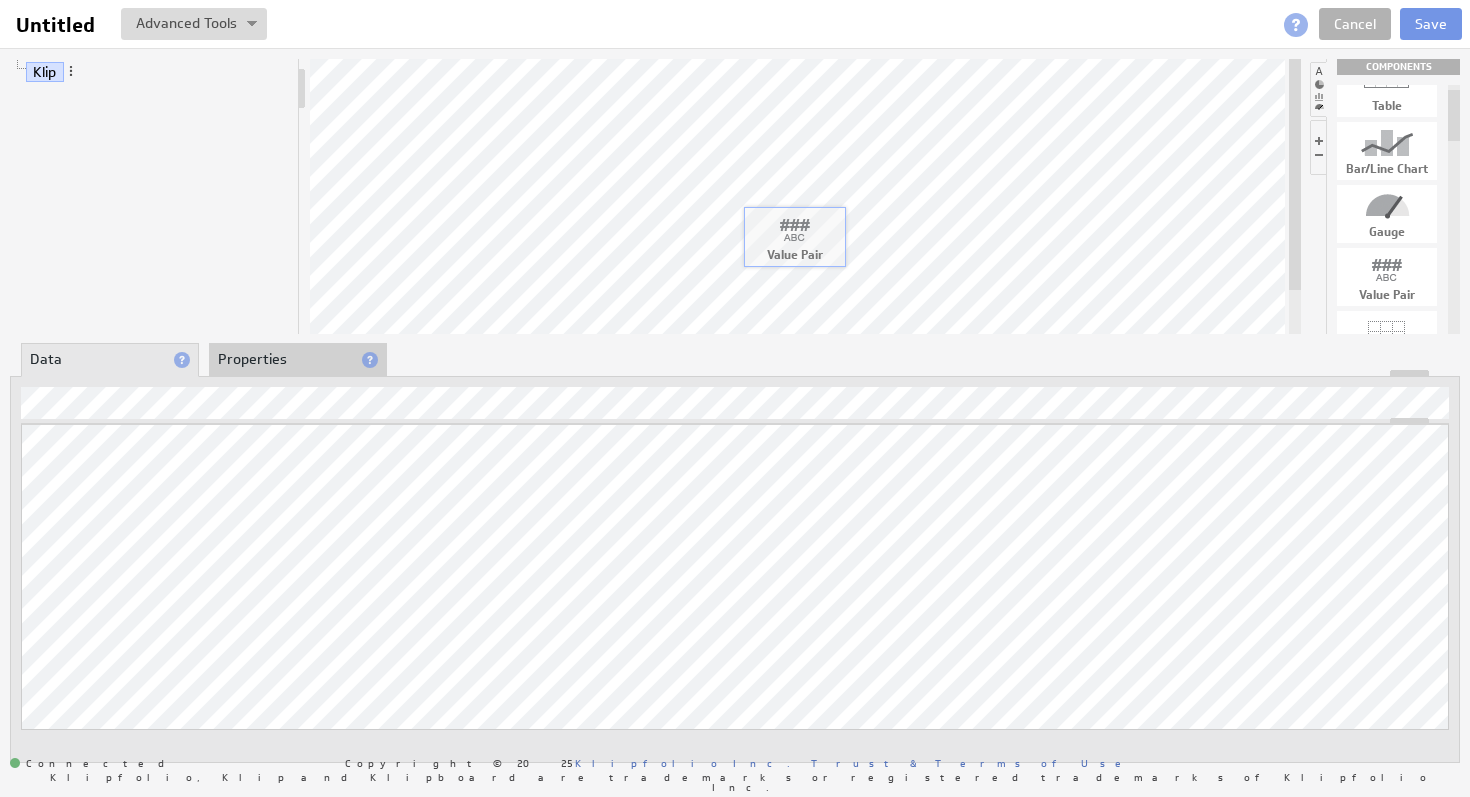 drag, startPoint x: 1381, startPoint y: 277, endPoint x: 788, endPoint y: 236, distance: 594.41565 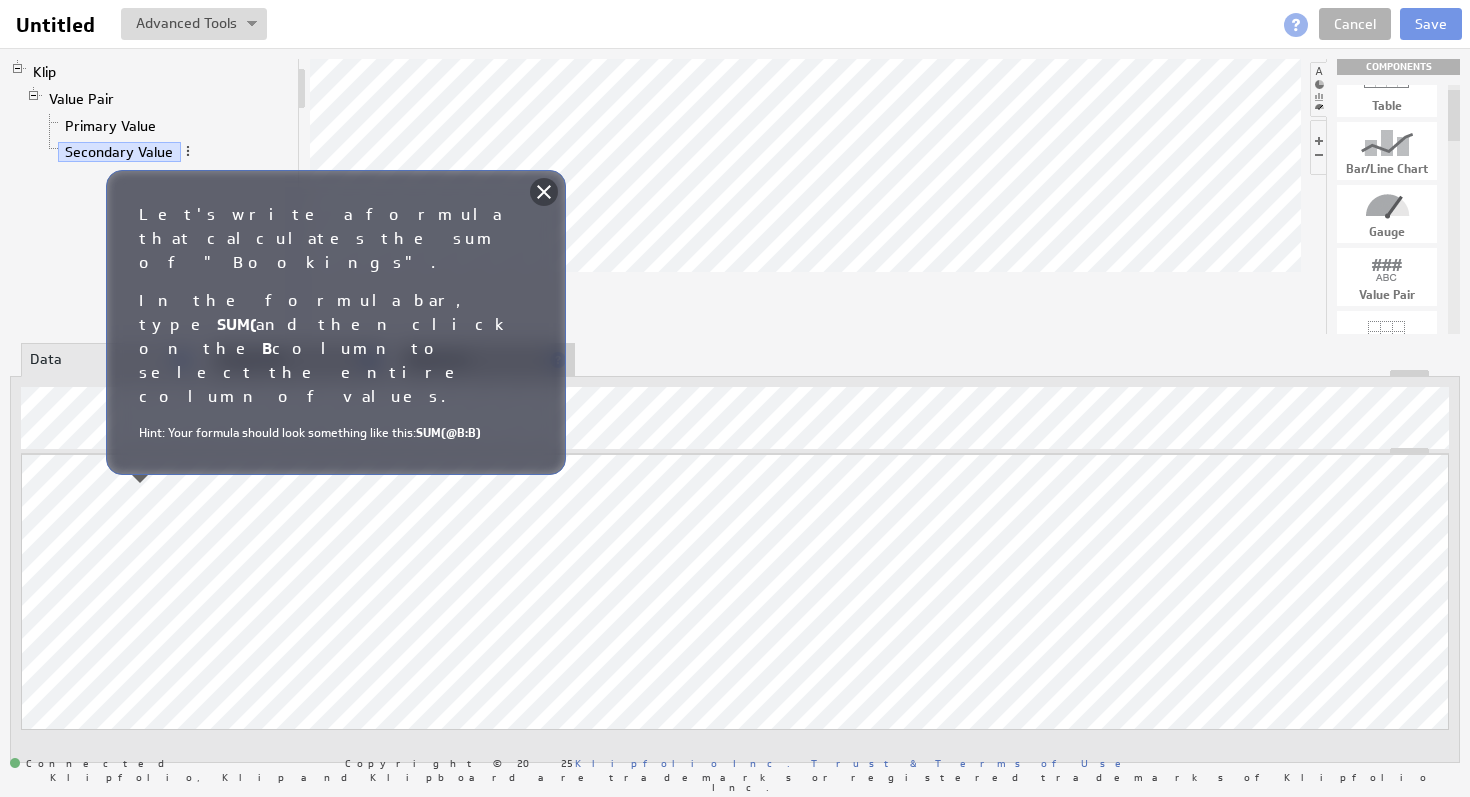 click 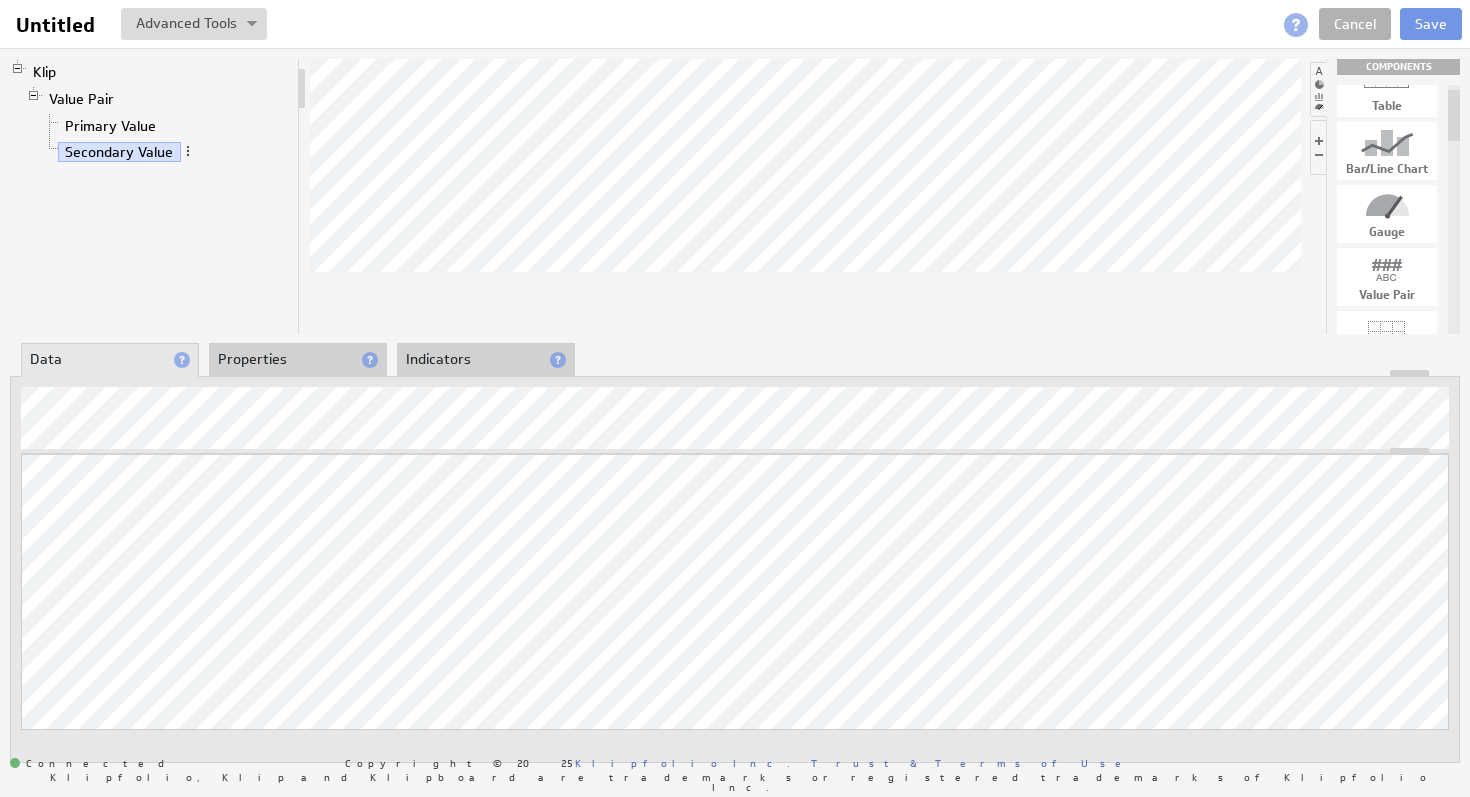 click on "Properties" at bounding box center [298, 360] 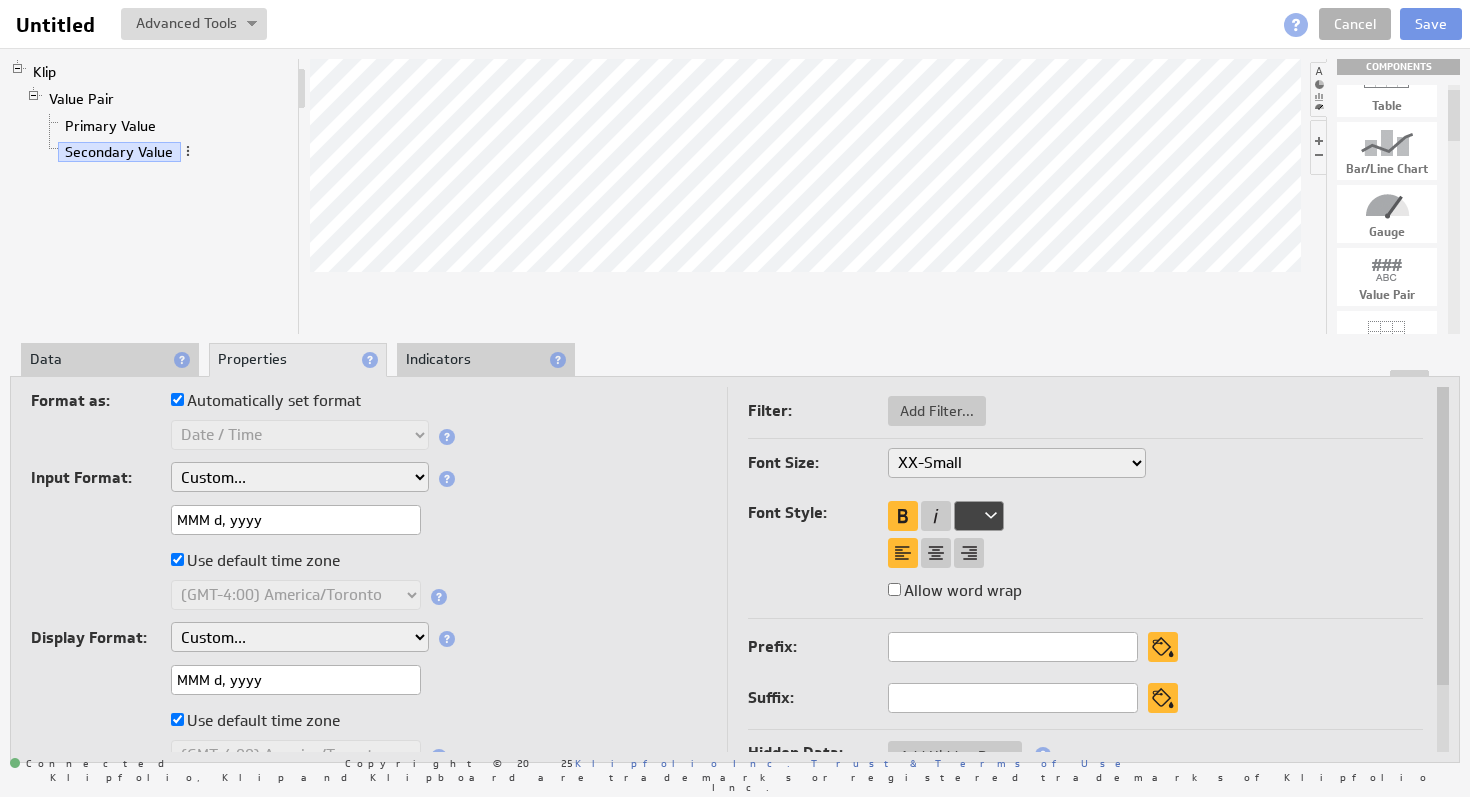 click on "Properties" at bounding box center (298, 360) 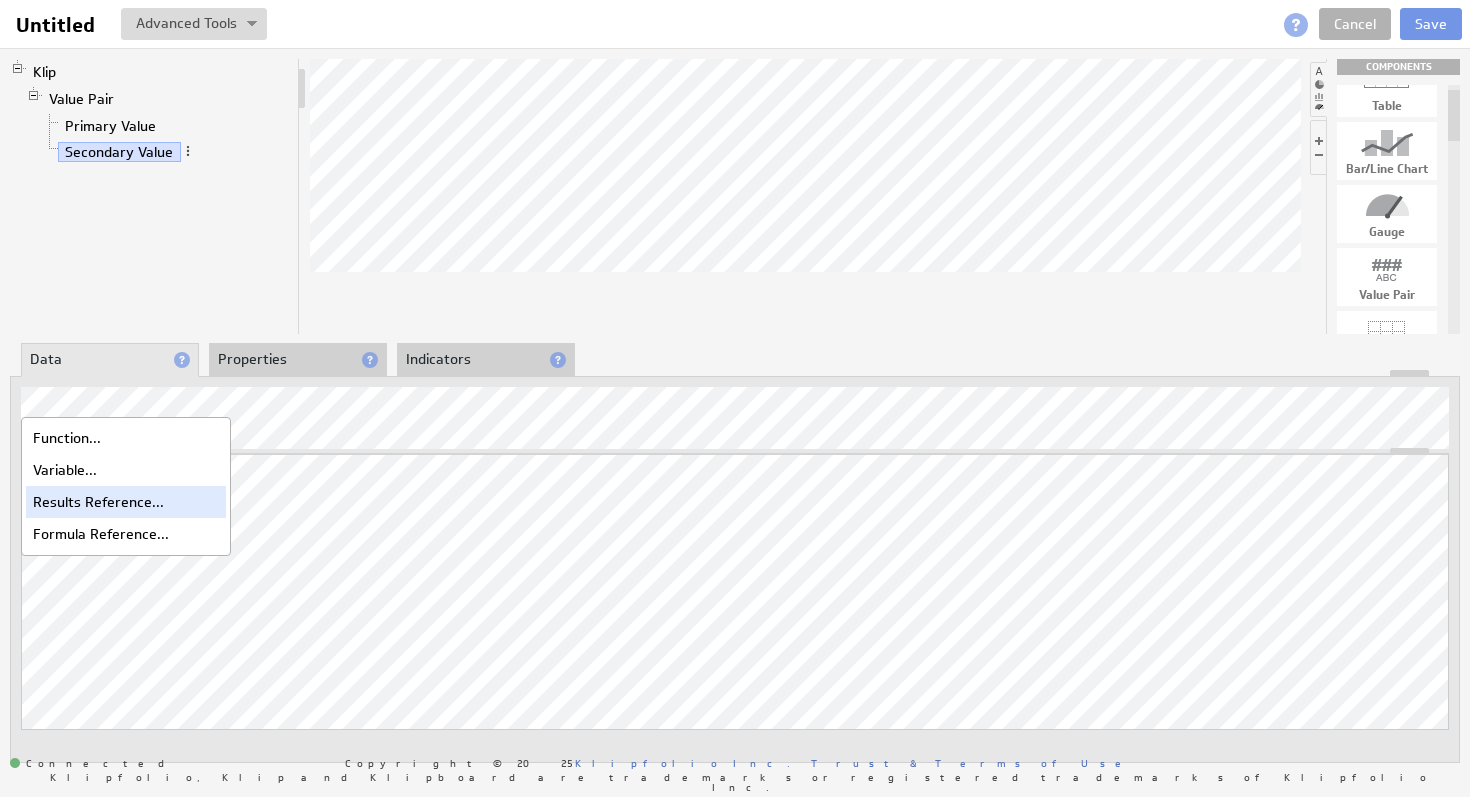 click on "Results Reference..." at bounding box center [126, 502] 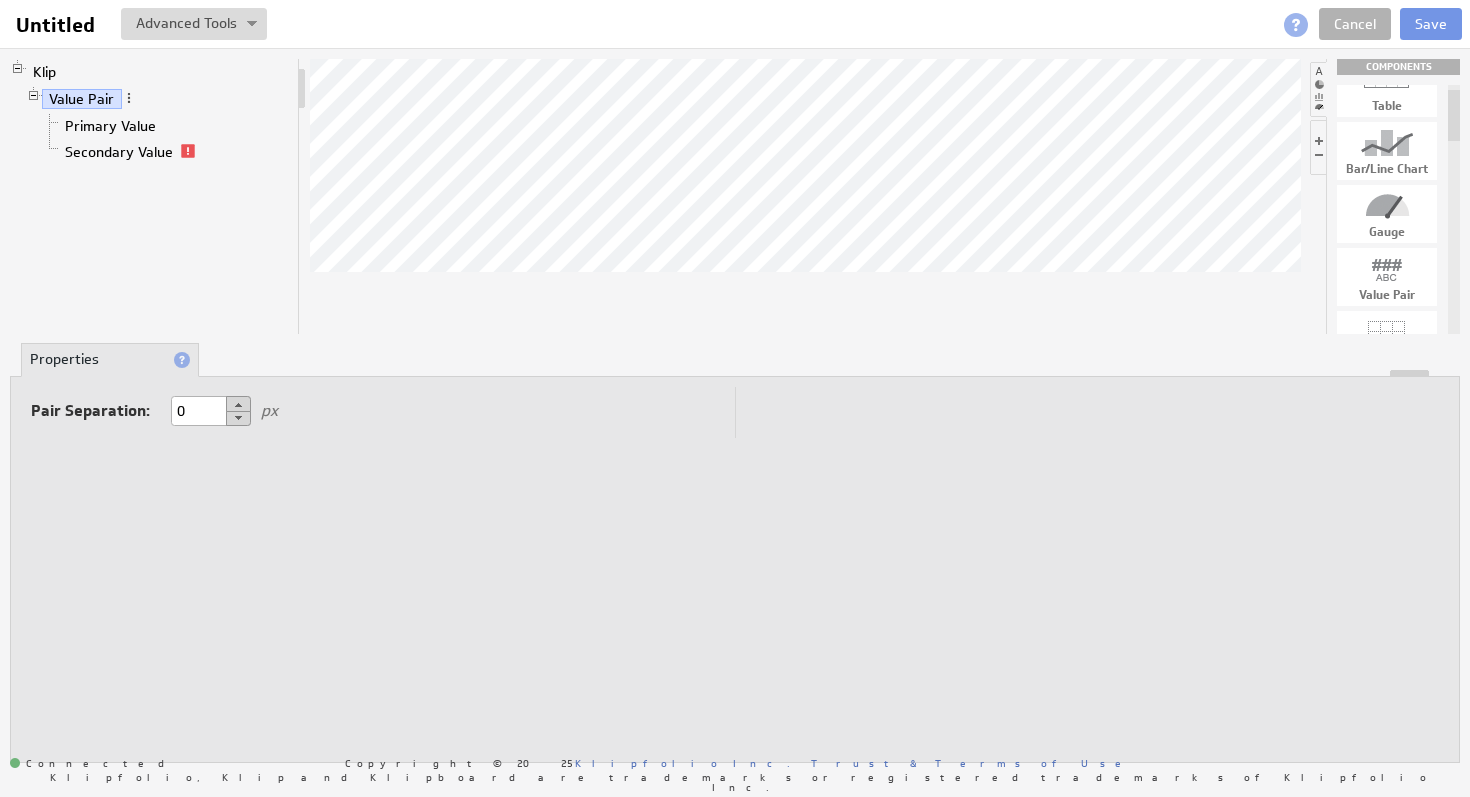 type on "0" 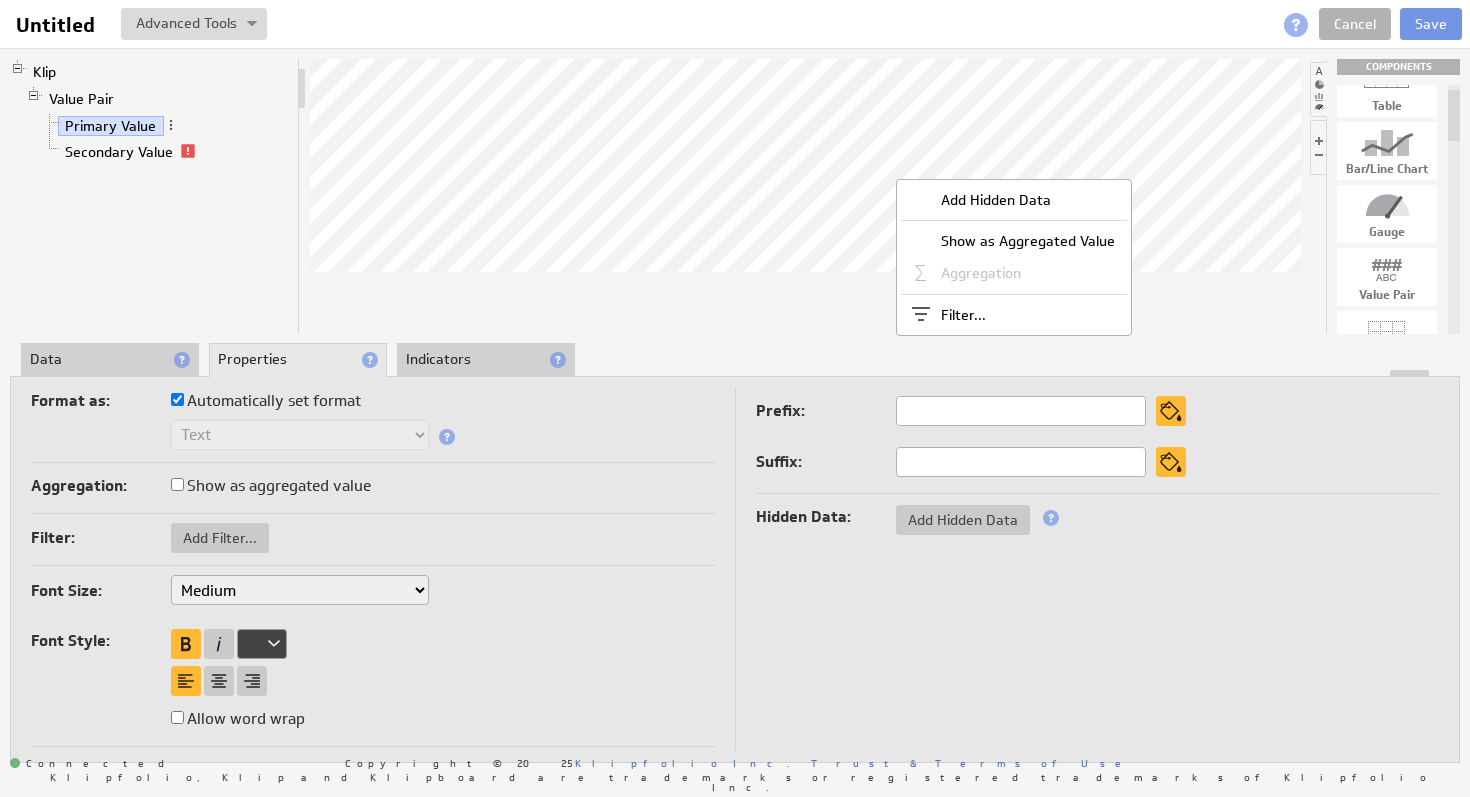 click on "Klip Value Pair Primary Value Secondary Value
COMPONENTS Table Bar/Line Chart Gauge Value Pair Layout Grid Separator Label Image User Input Control Button Sparkline Pie Chart Pictograph Funnel Chart Scatter/Bubble Chart Map News Inline Frame HTML Template
CONTROLS Hidden Data
About
Data
Properties
Layout Drill Down
%" at bounding box center [735, 410] 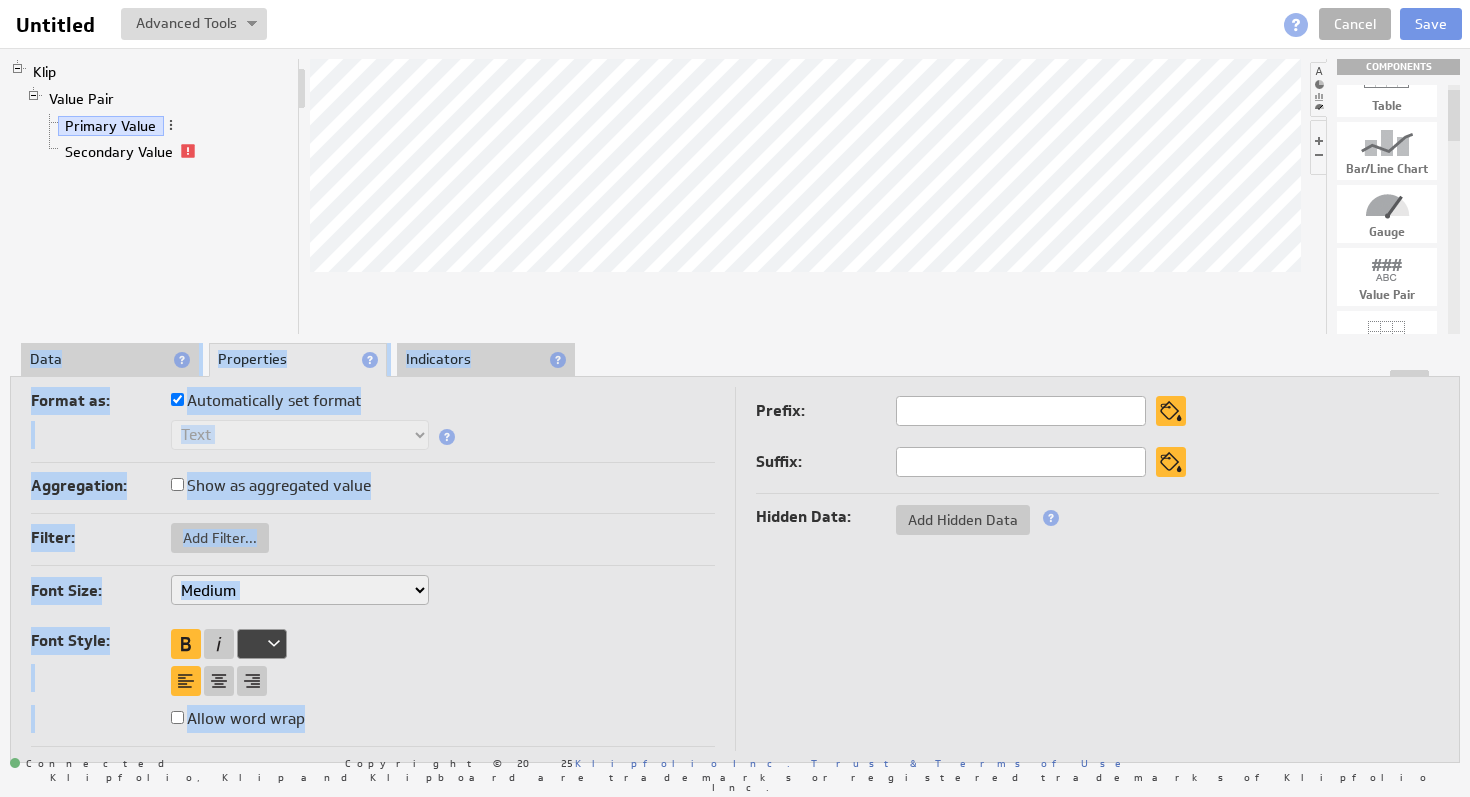 click on "Klip Value Pair Primary Value Secondary Value
COMPONENTS Table Bar/Line Chart Gauge Value Pair Layout Grid Separator Label Image User Input Control Button Sparkline Pie Chart Pictograph Funnel Chart Scatter/Bubble Chart Map News Inline Frame HTML Template
CONTROLS Hidden Data
About
Data
Properties
Layout Drill Down
%" at bounding box center (735, 410) 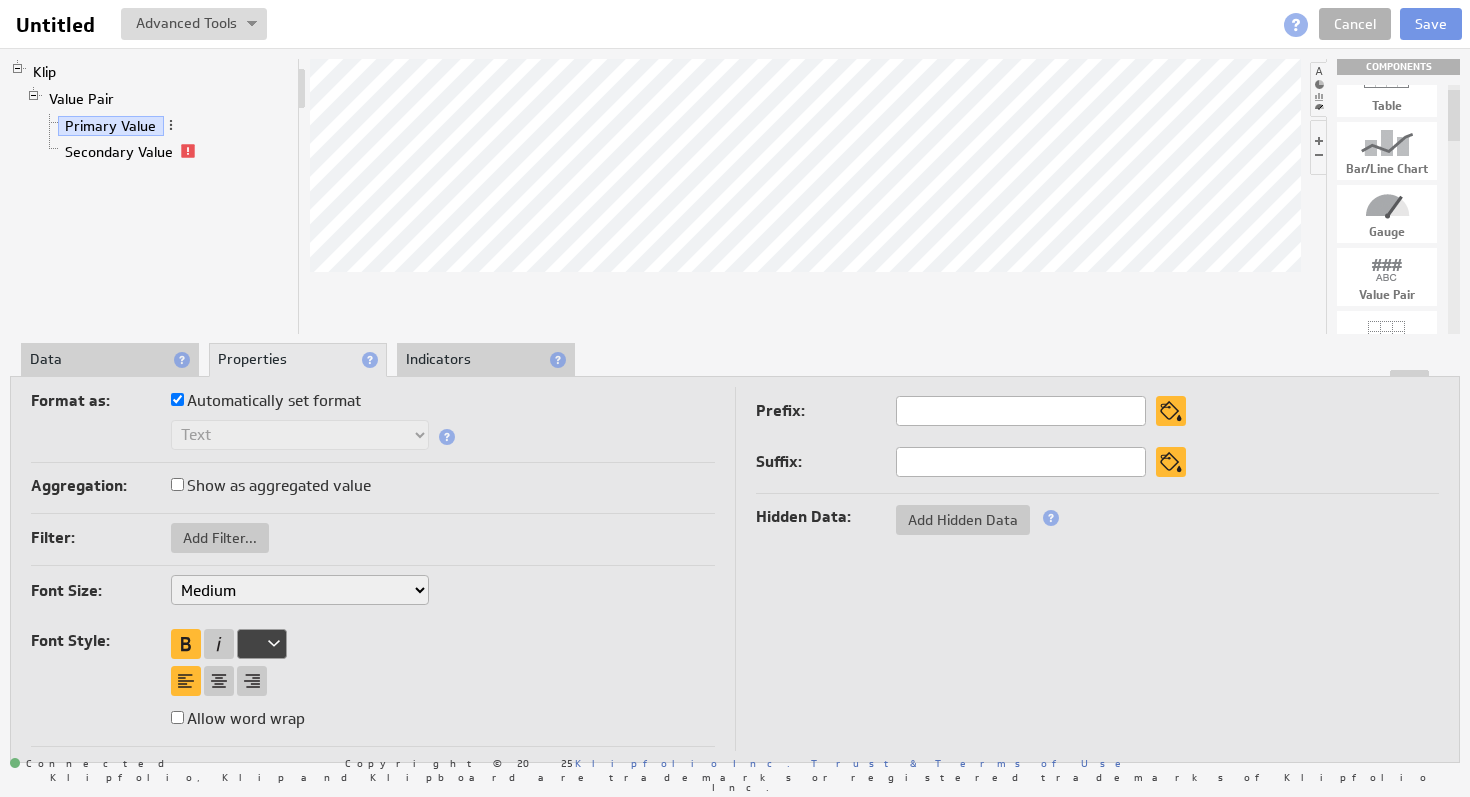 click on "About
Data
Properties
Layout
Drill Down
Indicators" at bounding box center [735, 360] 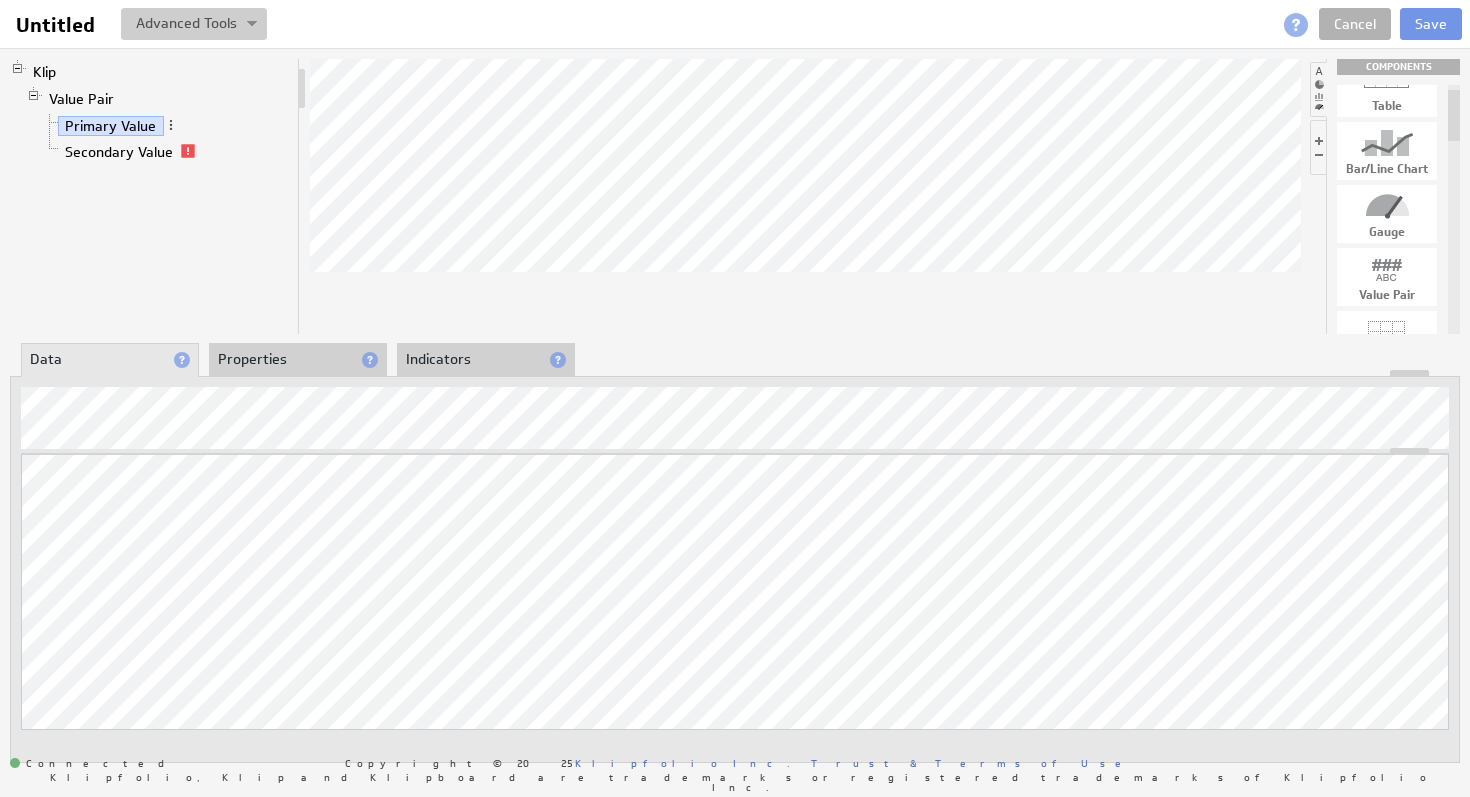 click at bounding box center [194, 24] 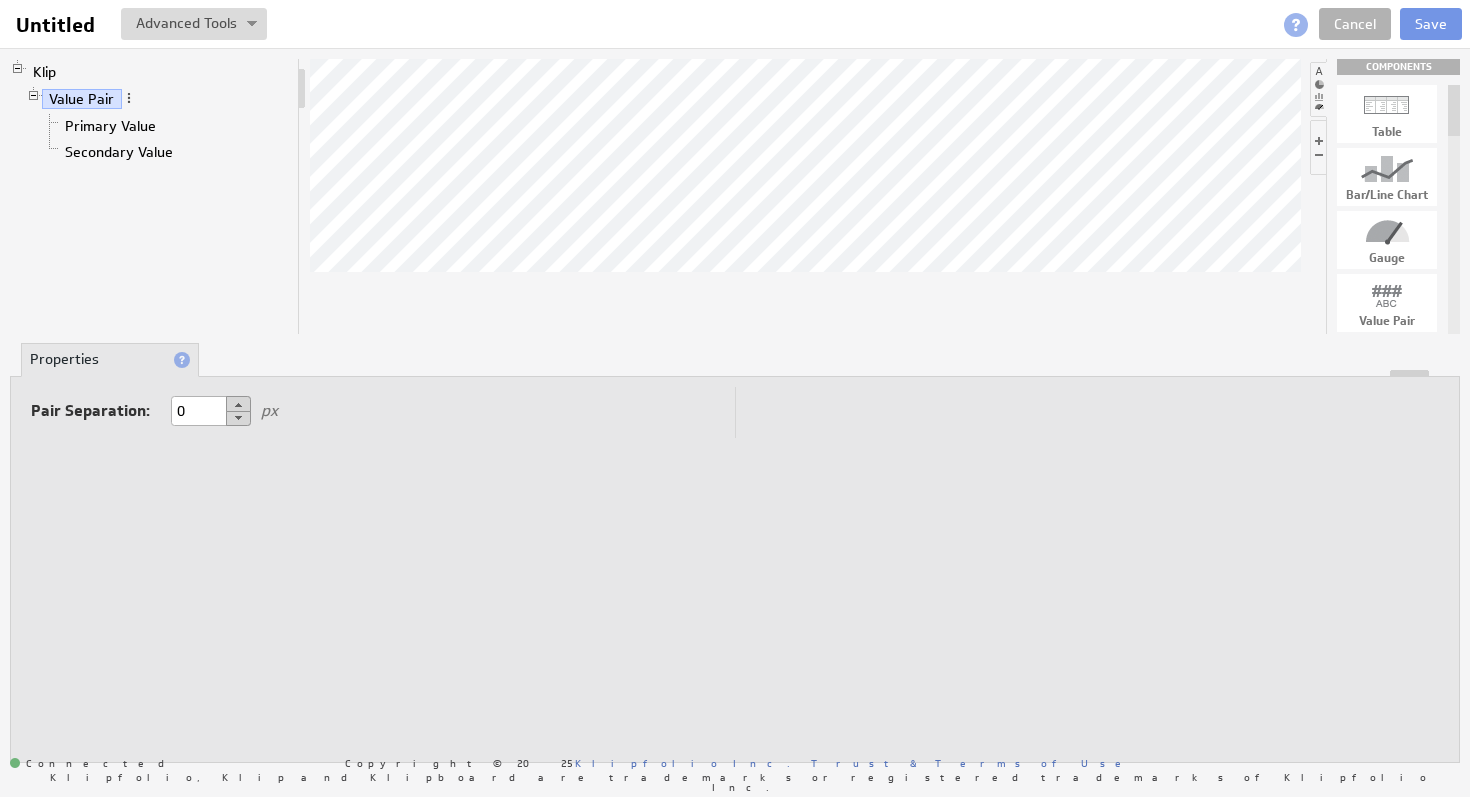 click at bounding box center [1387, 169] 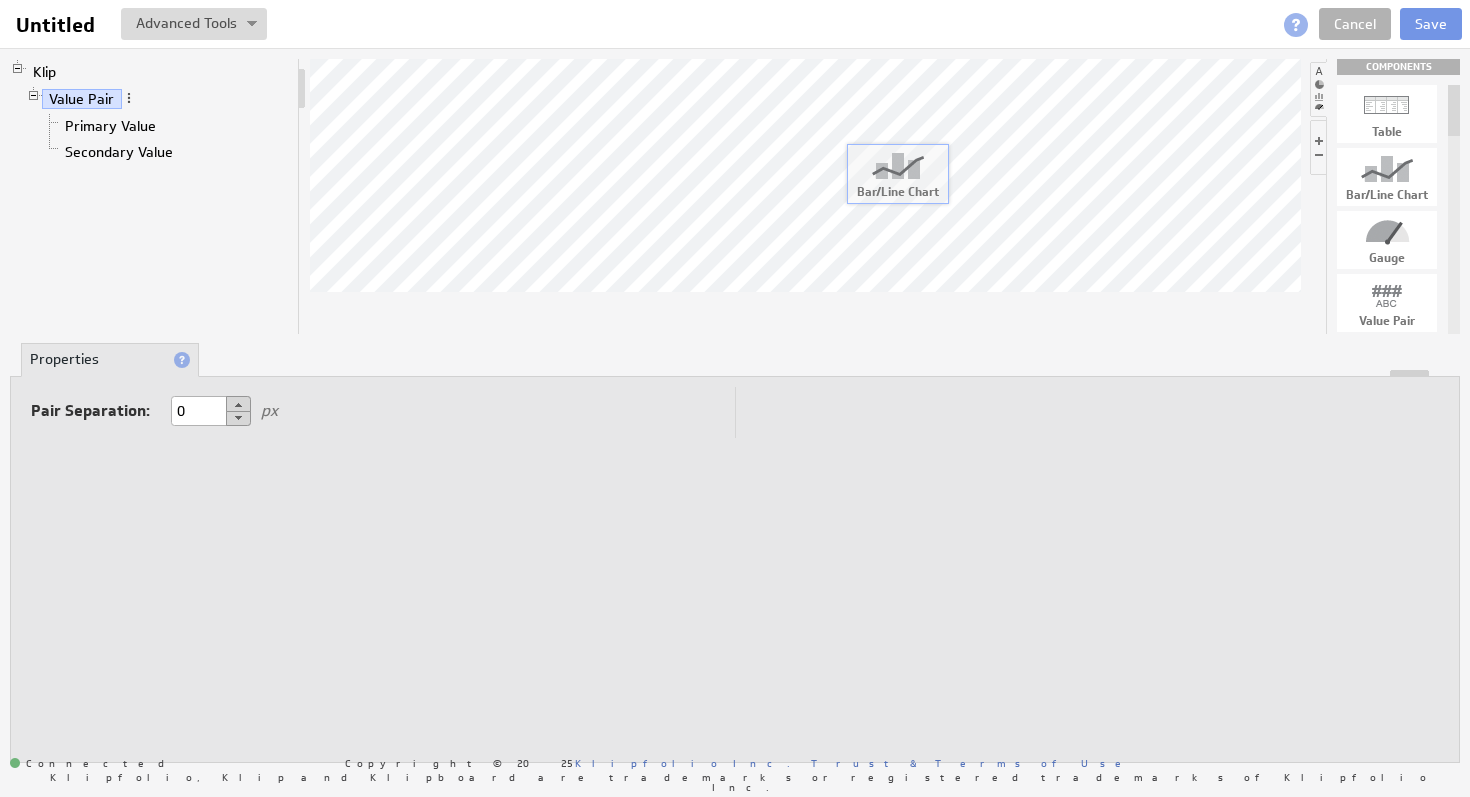 drag, startPoint x: 1382, startPoint y: 179, endPoint x: 887, endPoint y: 174, distance: 495.02524 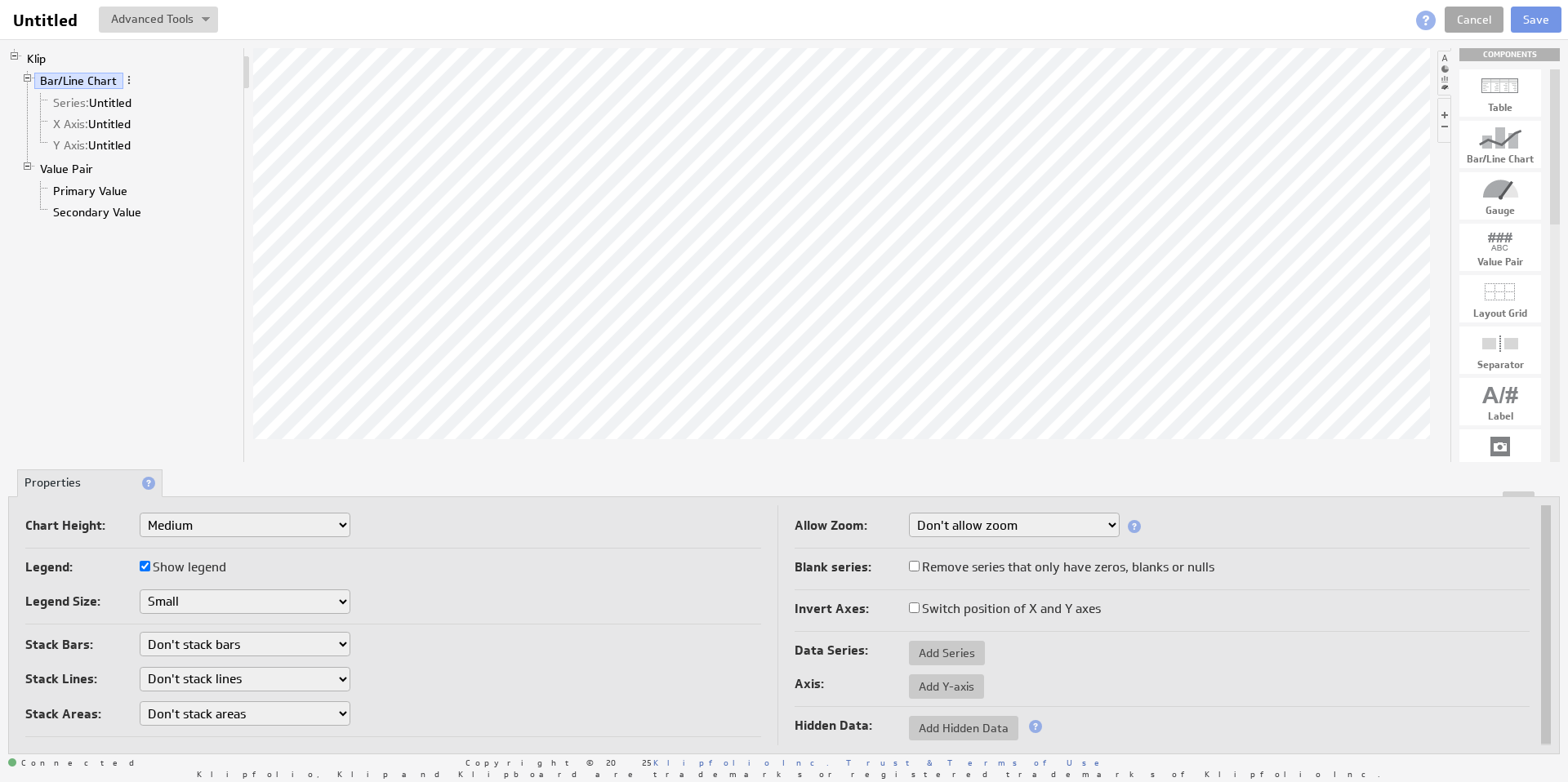 click on "Cancel" at bounding box center (1474, 20) 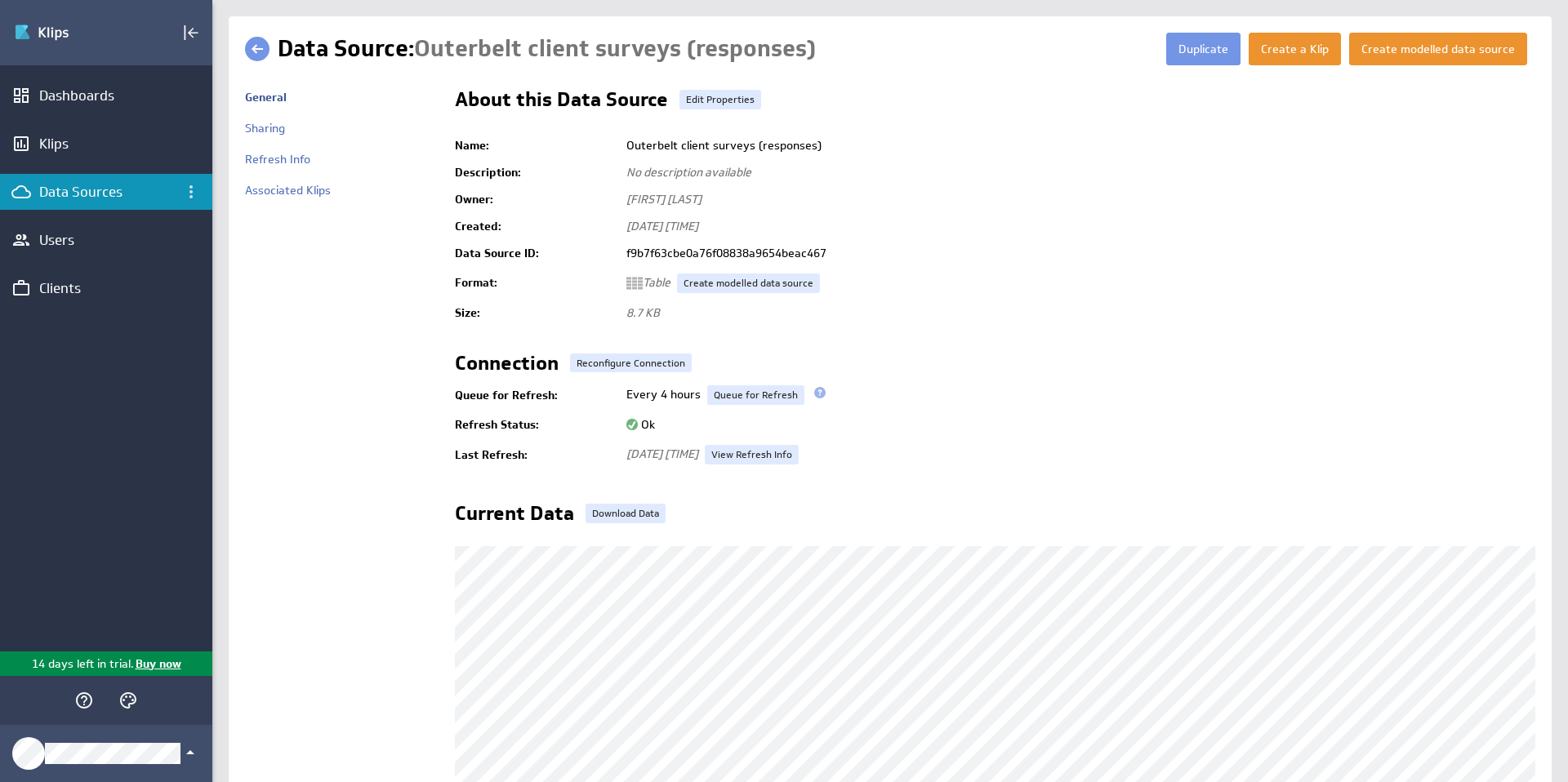 scroll, scrollTop: 0, scrollLeft: 0, axis: both 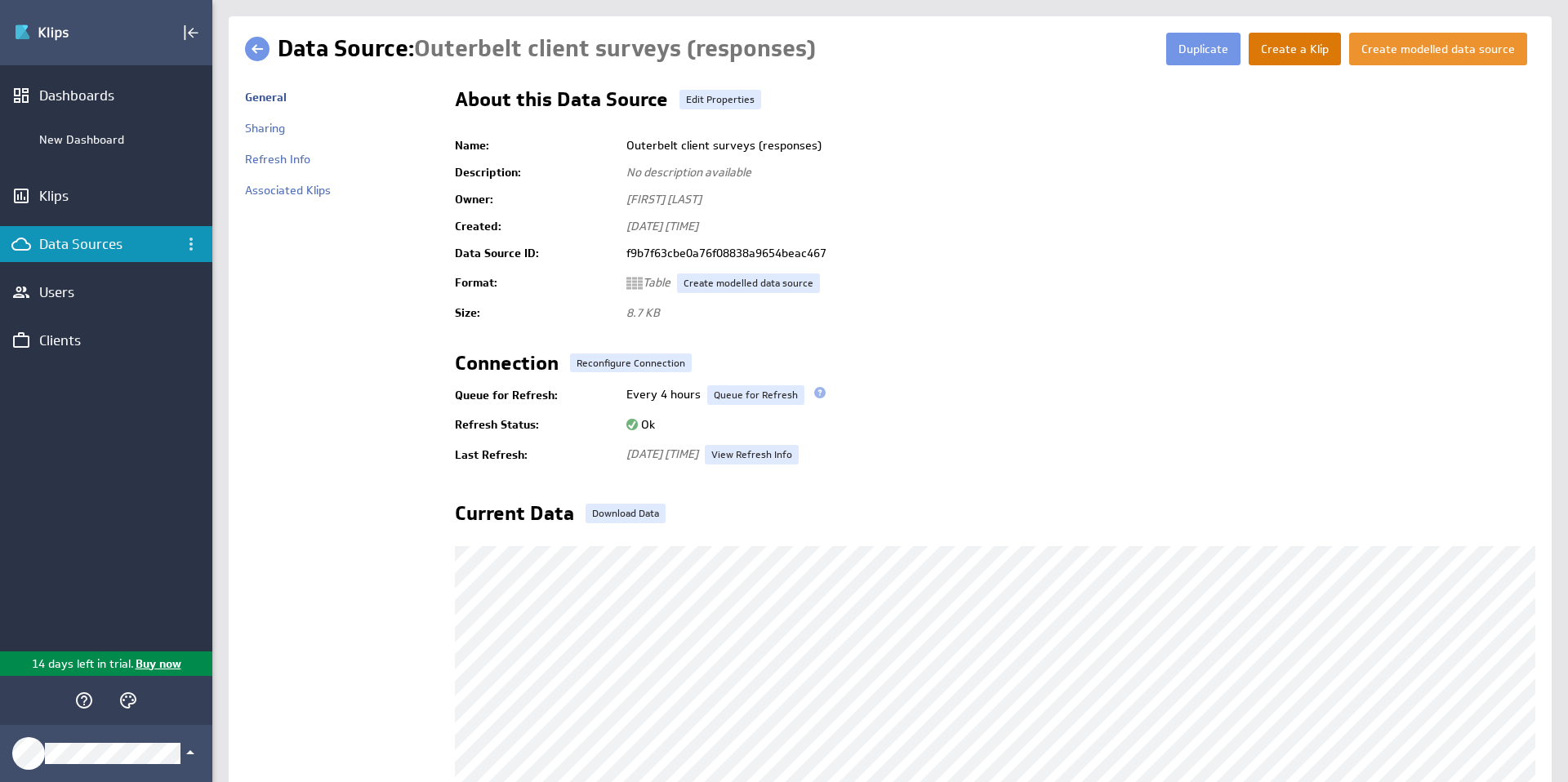 click on "Create a Klip" at bounding box center (1294, 49) 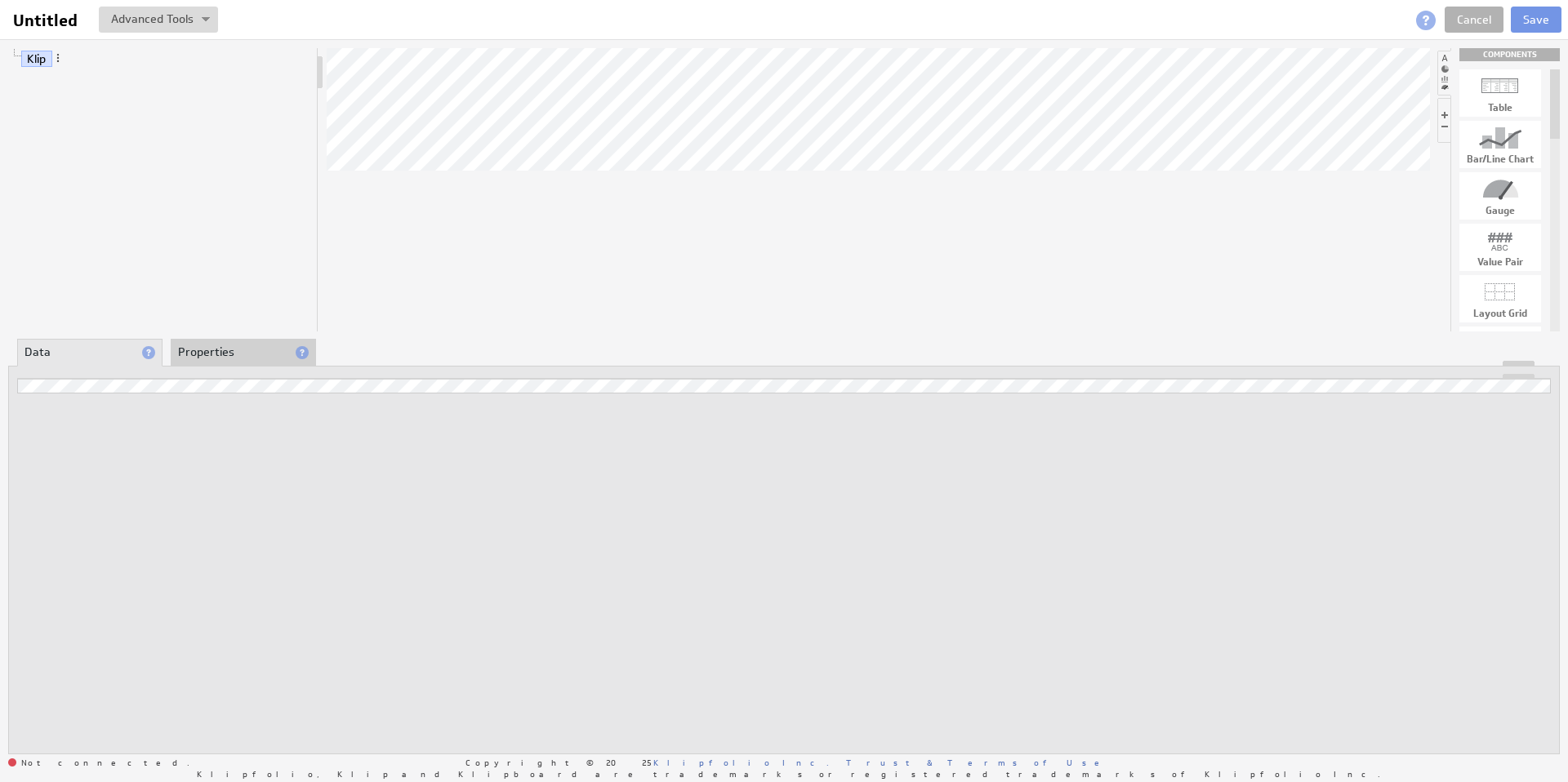 scroll, scrollTop: 0, scrollLeft: 0, axis: both 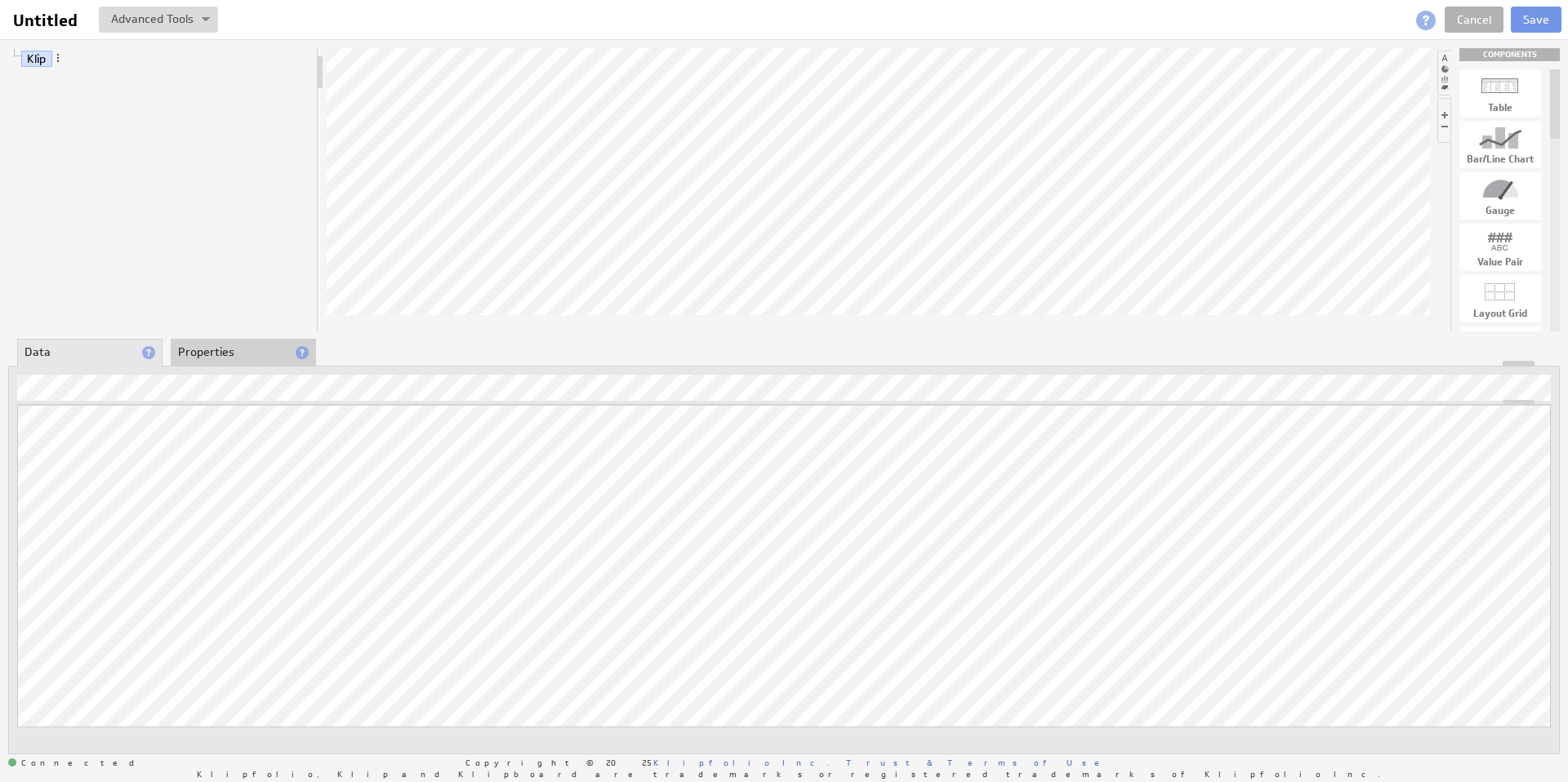 click at bounding box center [1500, 87] 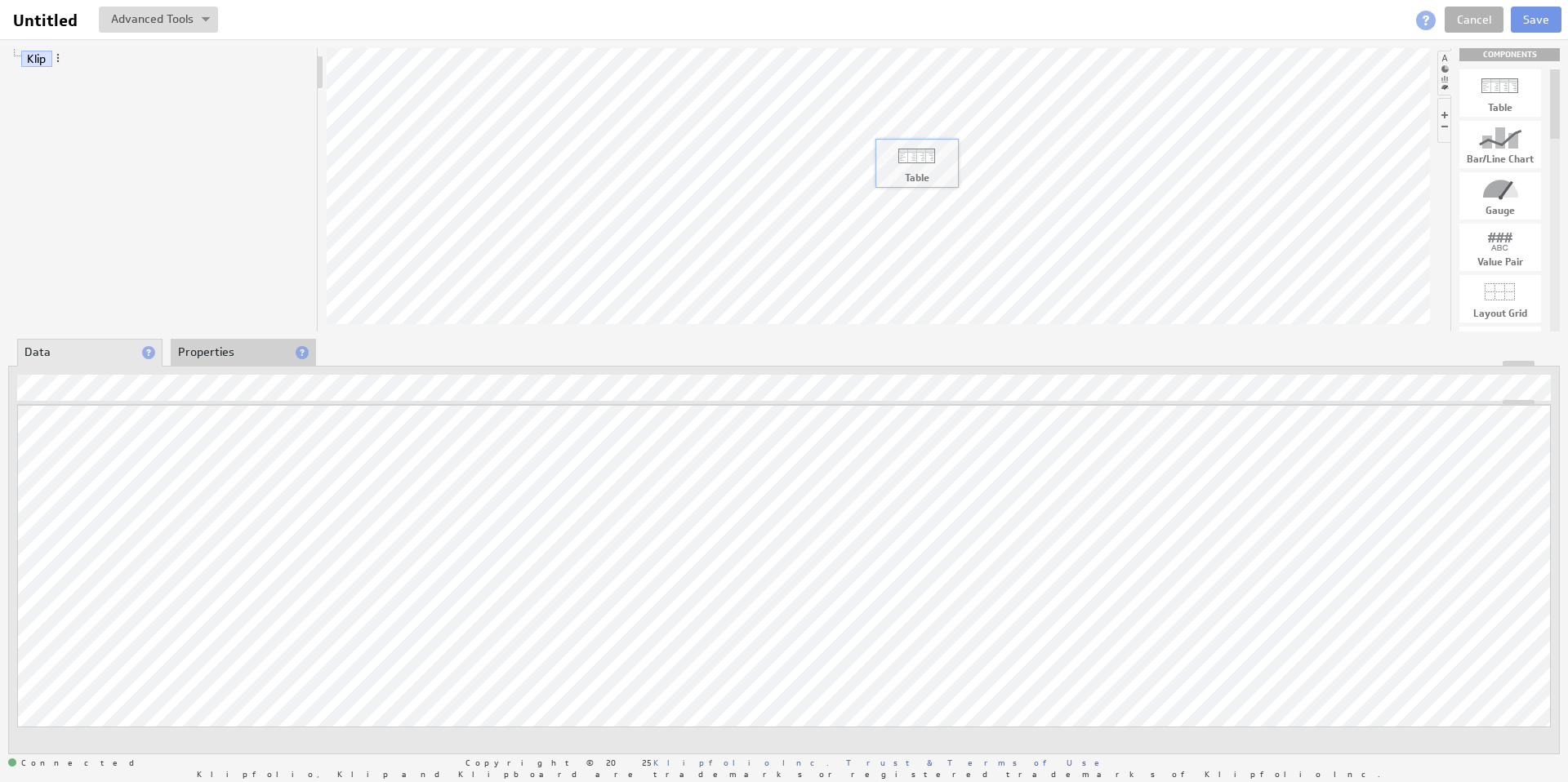 drag, startPoint x: 1503, startPoint y: 96, endPoint x: 907, endPoint y: 191, distance: 603.524 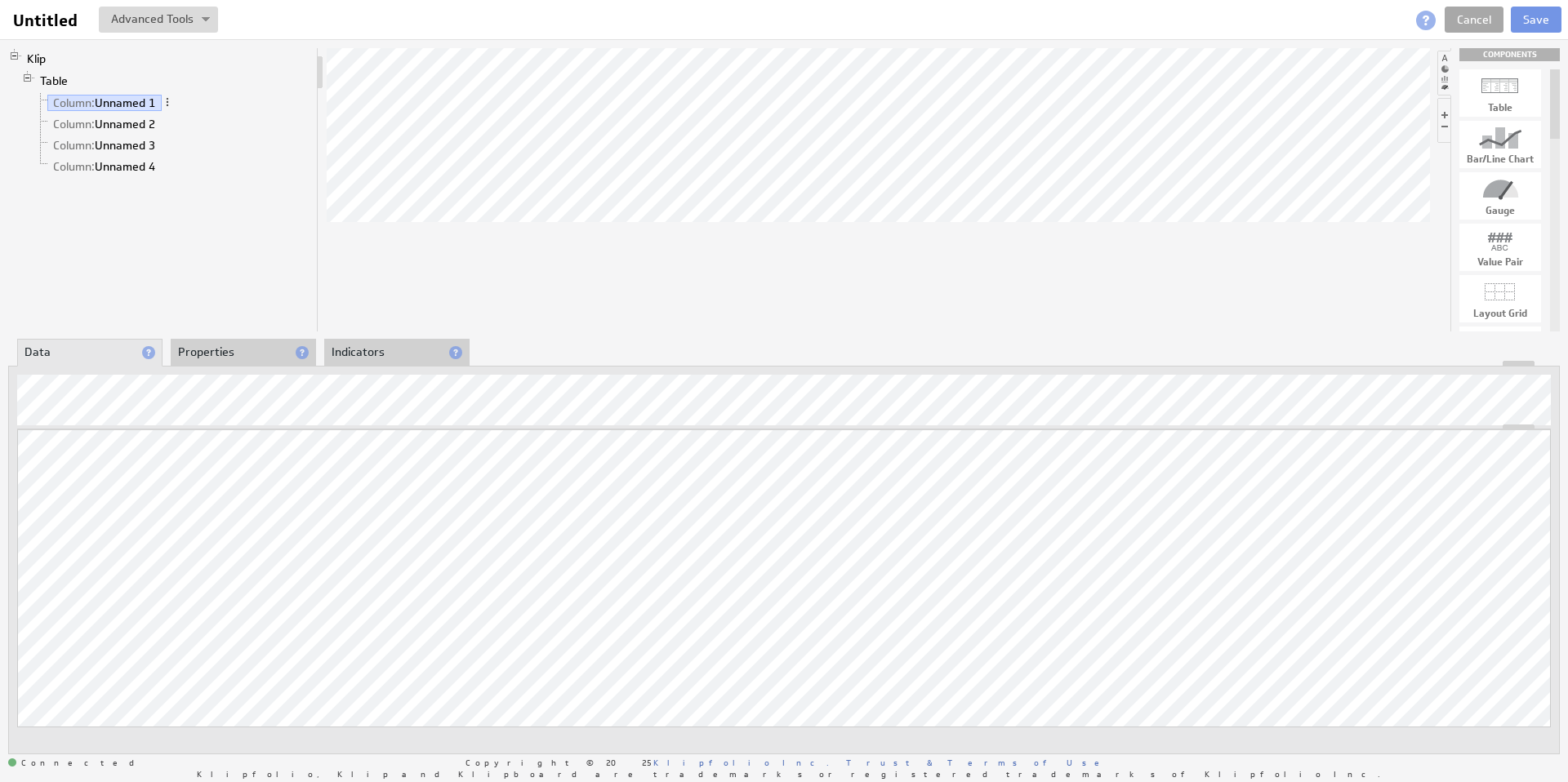 click on "Cancel" at bounding box center [1474, 20] 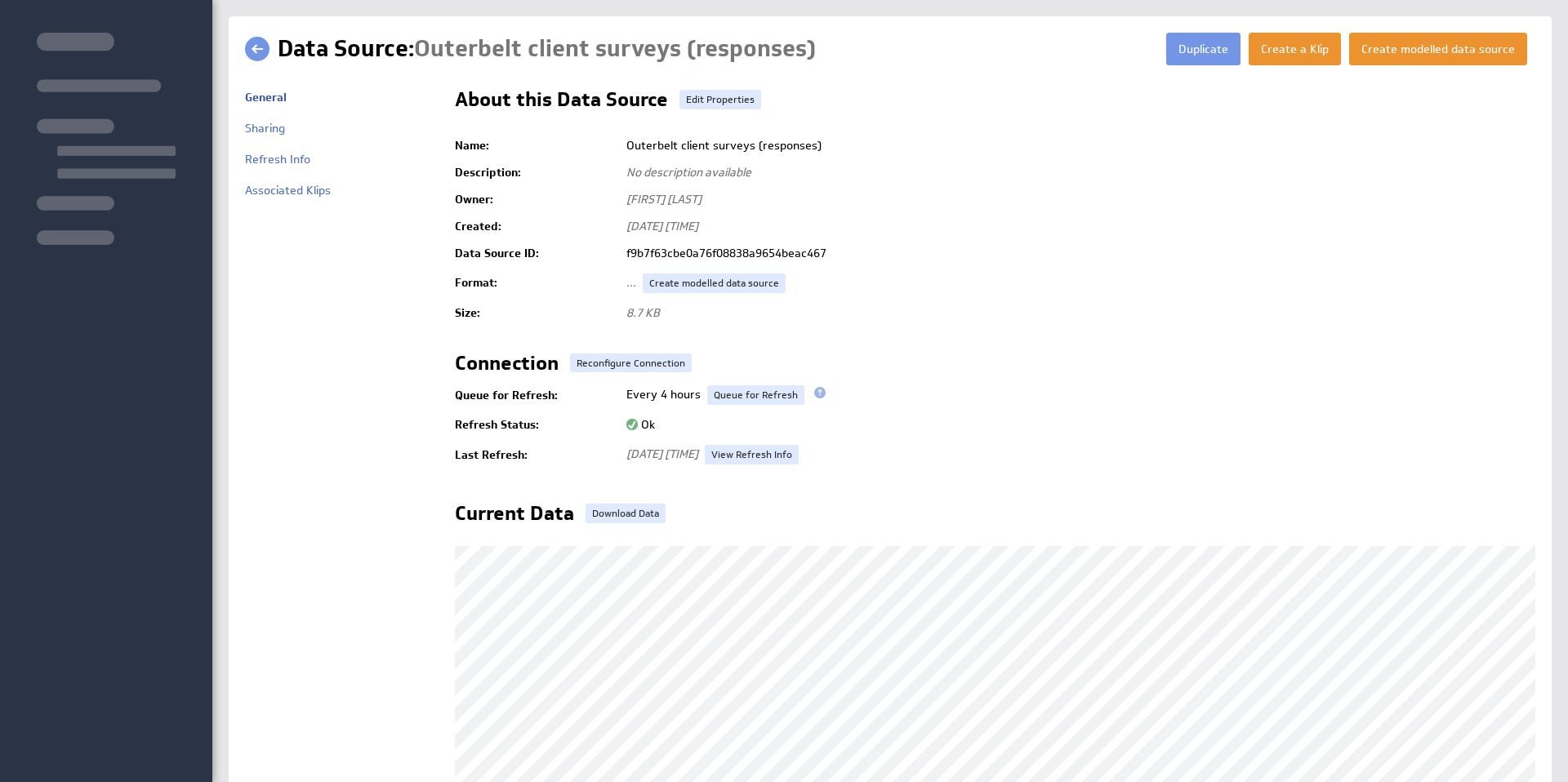 scroll, scrollTop: 0, scrollLeft: 0, axis: both 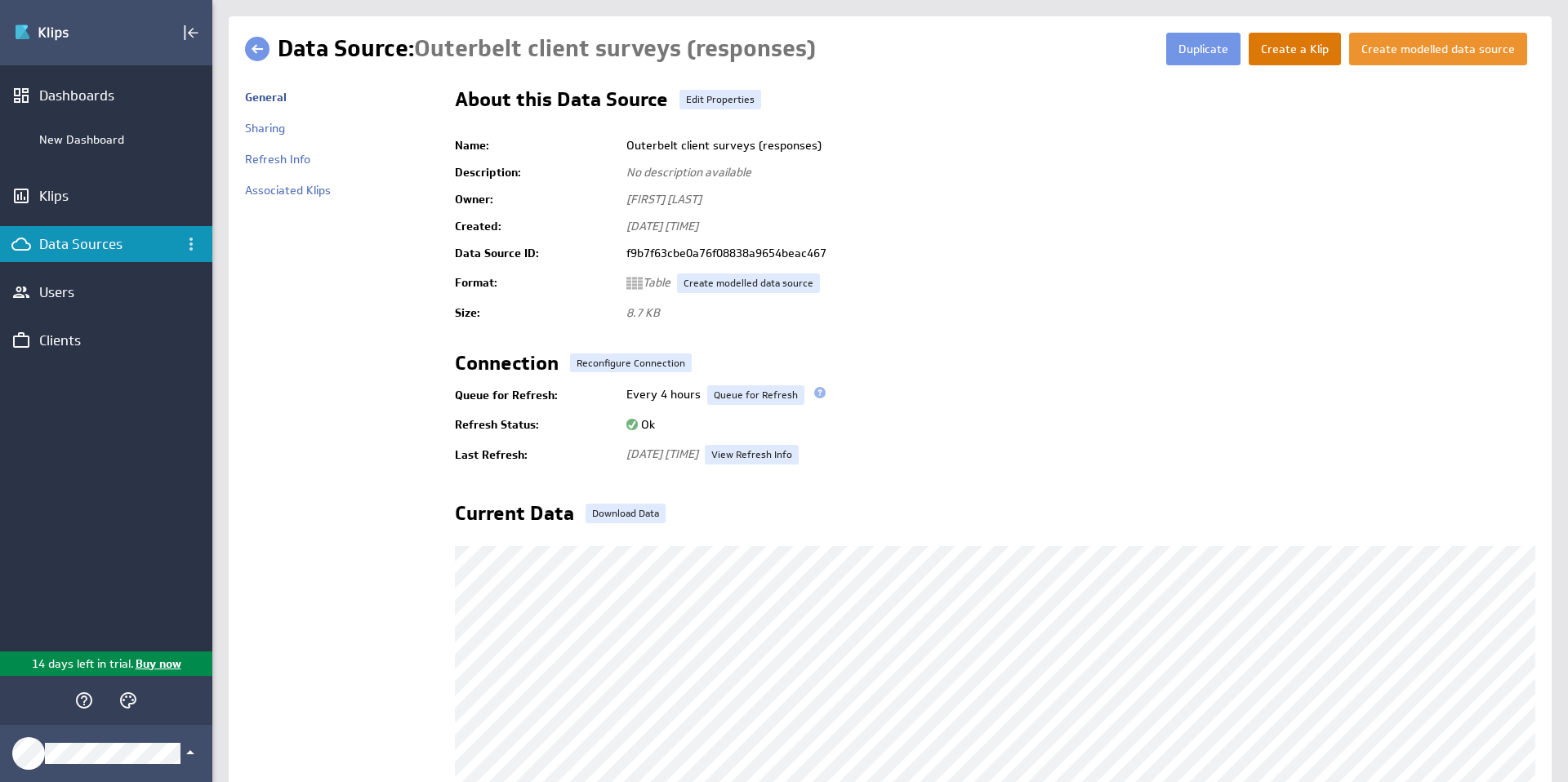click on "Create a Klip" at bounding box center (1294, 49) 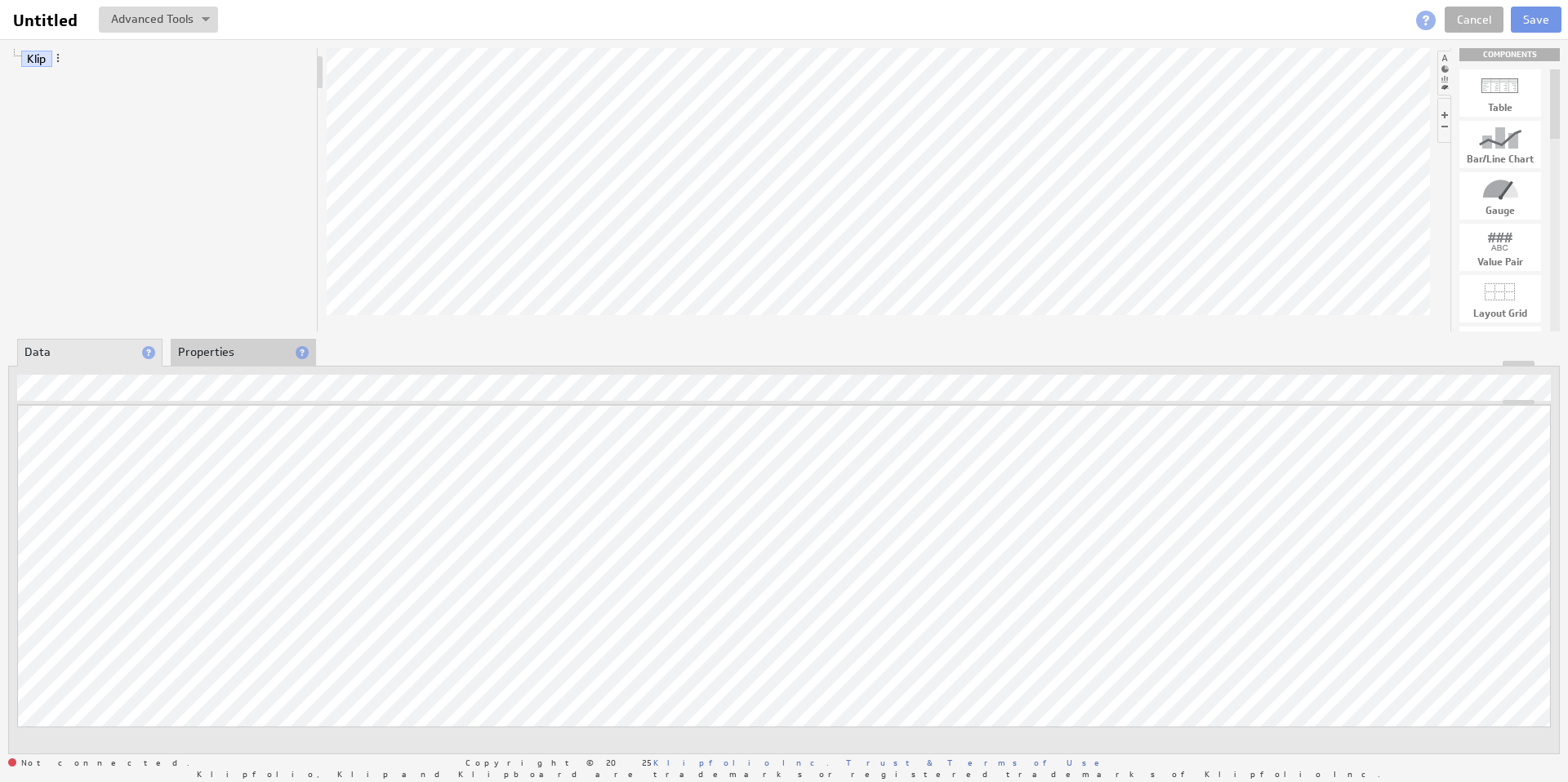 scroll, scrollTop: 0, scrollLeft: 0, axis: both 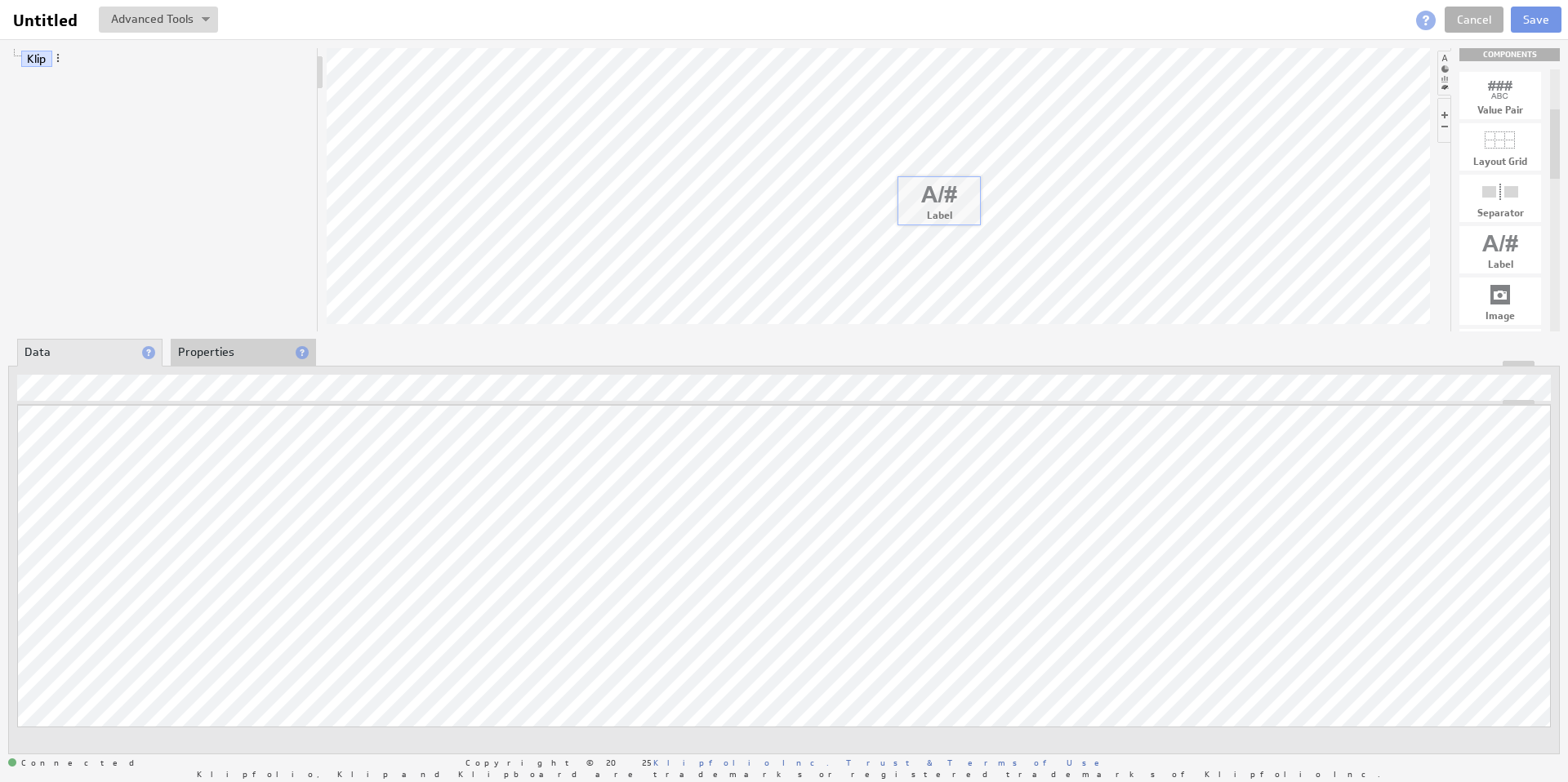 drag, startPoint x: 1506, startPoint y: 247, endPoint x: 943, endPoint y: 196, distance: 565.30523 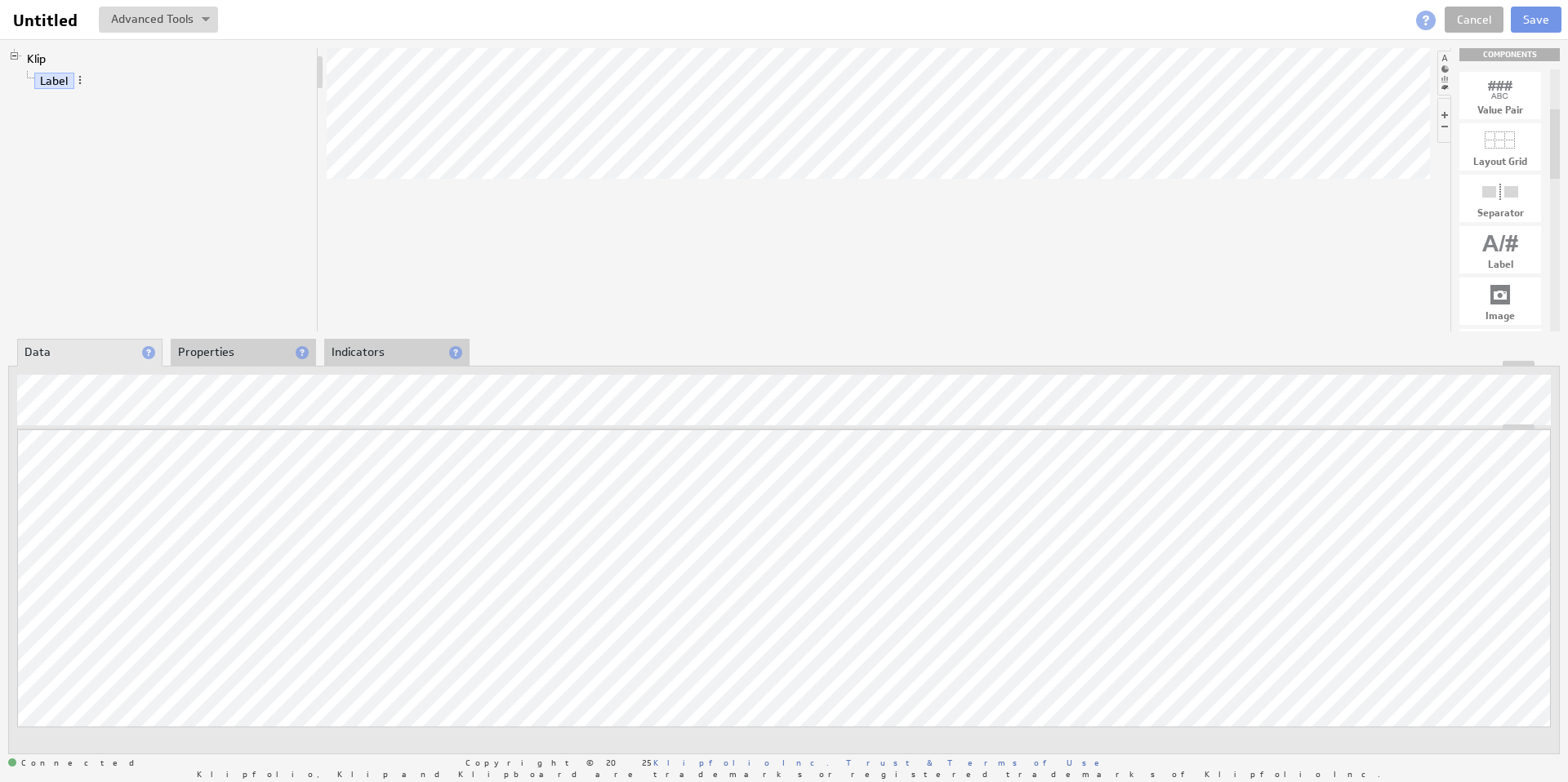 click on "Properties" at bounding box center [243, 353] 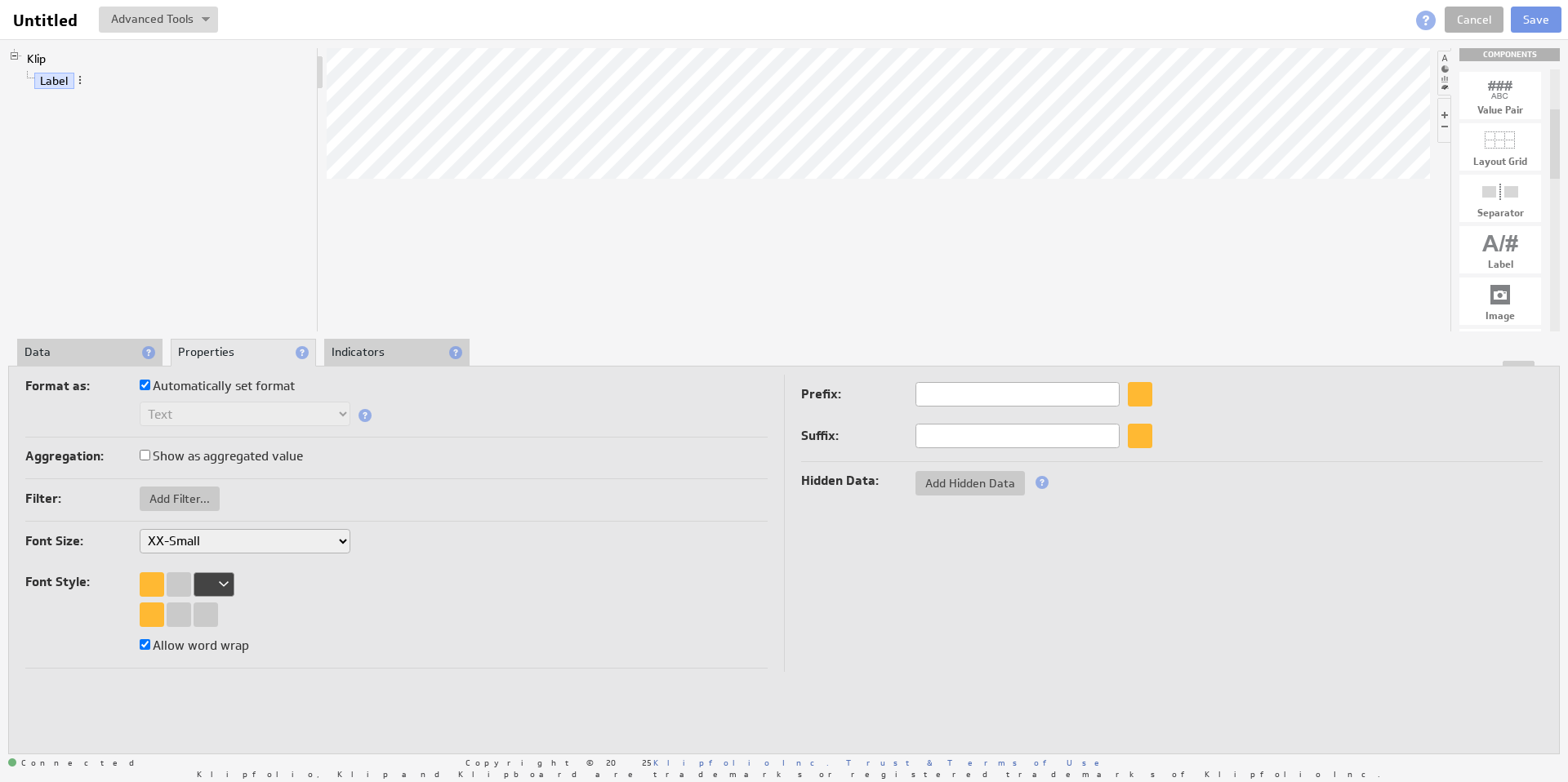 click on "Automatically set format" at bounding box center [145, 384] 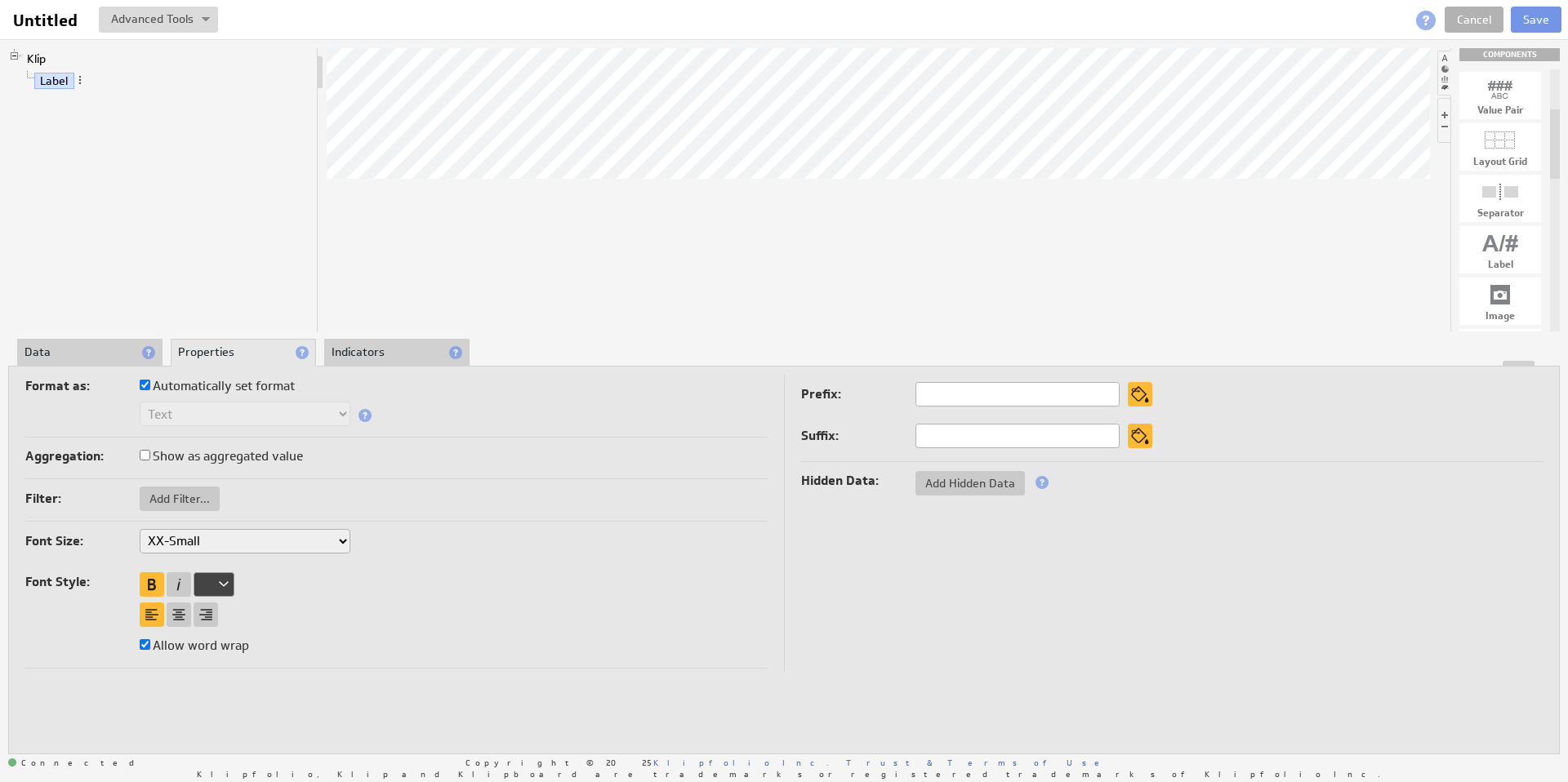 checkbox on "false" 